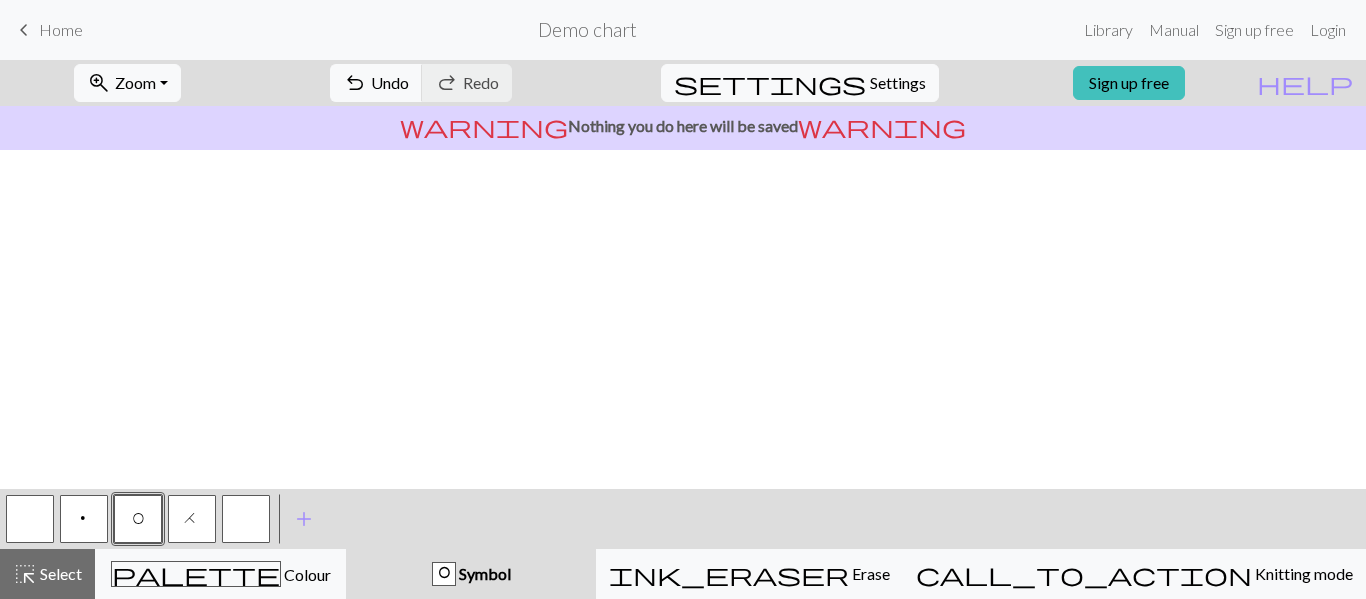 scroll, scrollTop: 0, scrollLeft: 0, axis: both 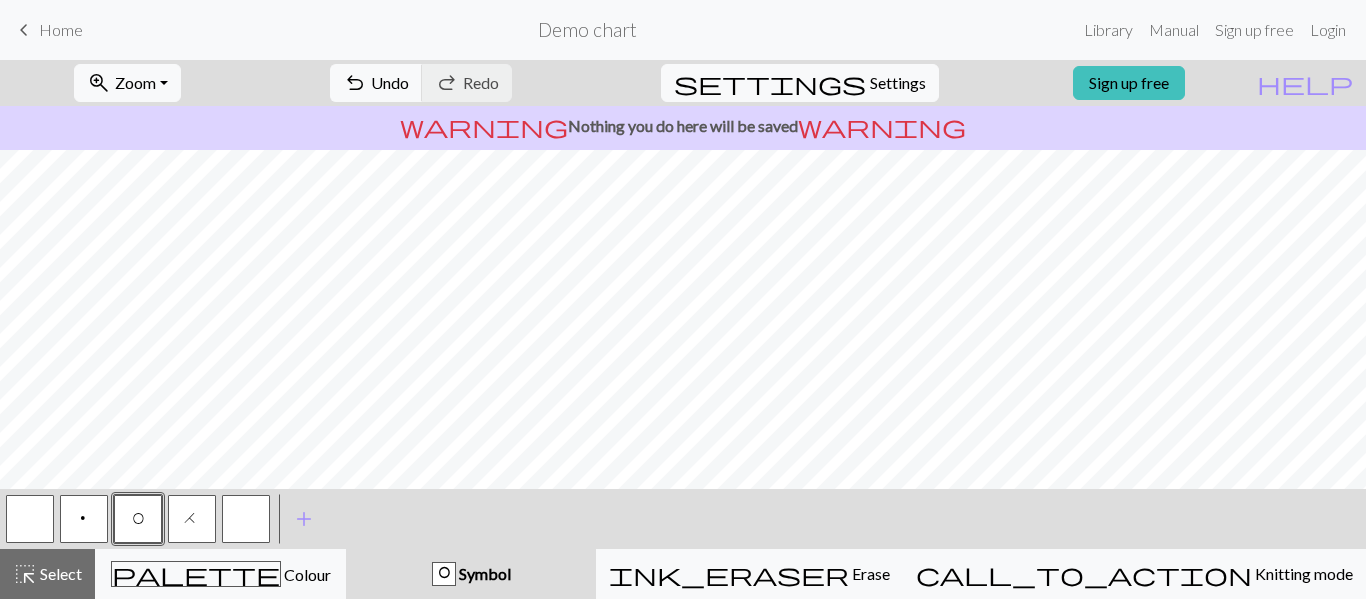 click on "H" at bounding box center (192, 519) 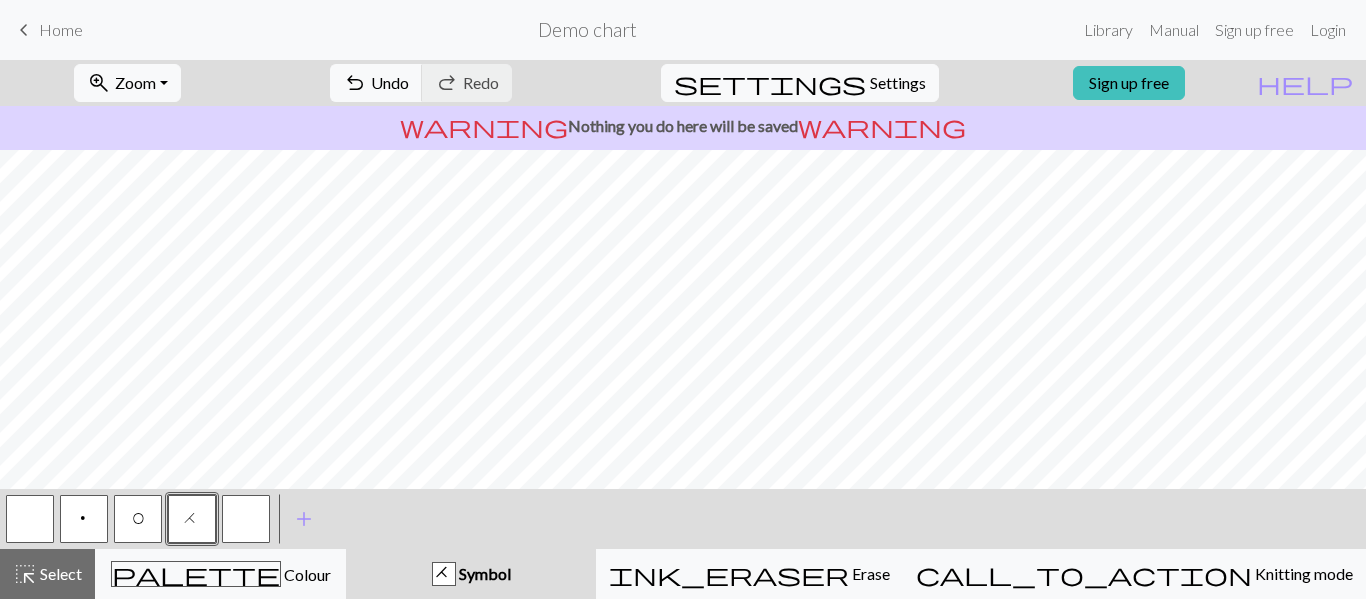 click on "O" at bounding box center (138, 521) 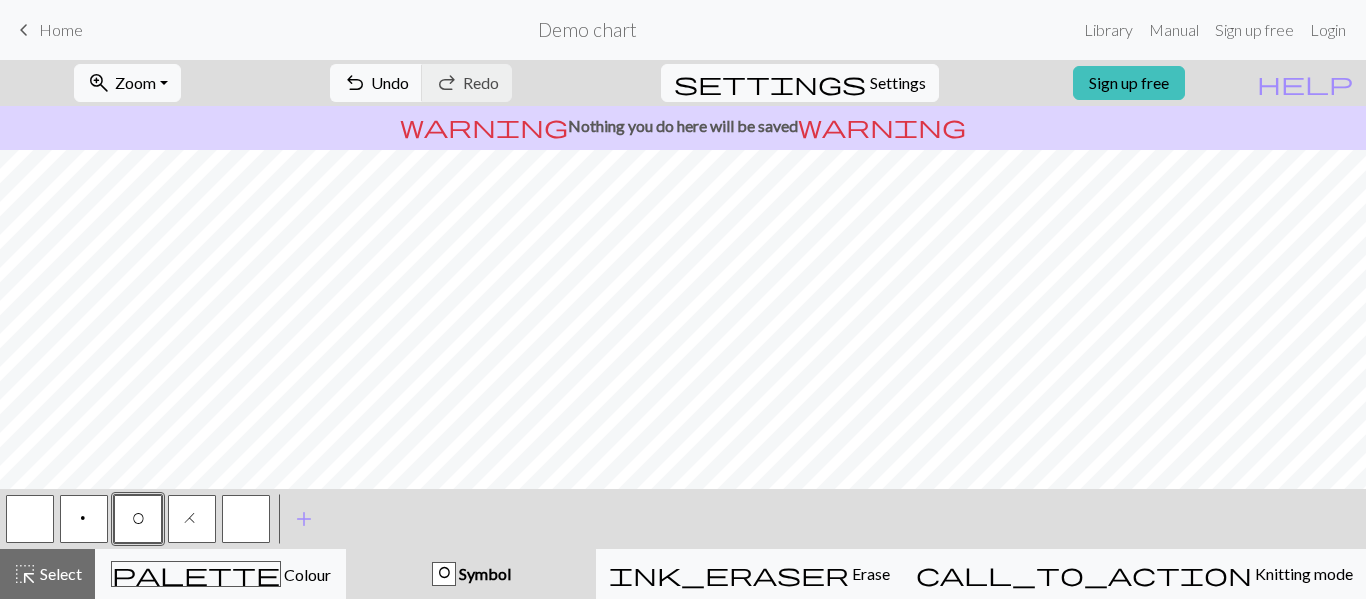 scroll, scrollTop: 1026, scrollLeft: 812, axis: both 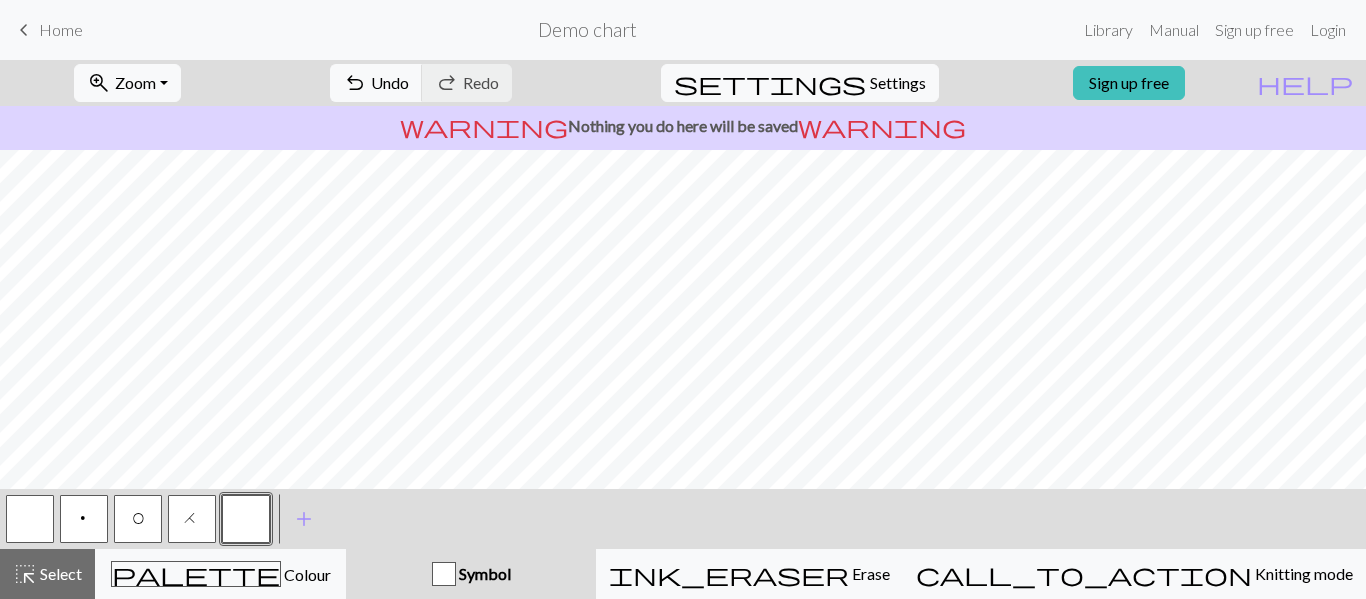 click on "p" at bounding box center [84, 519] 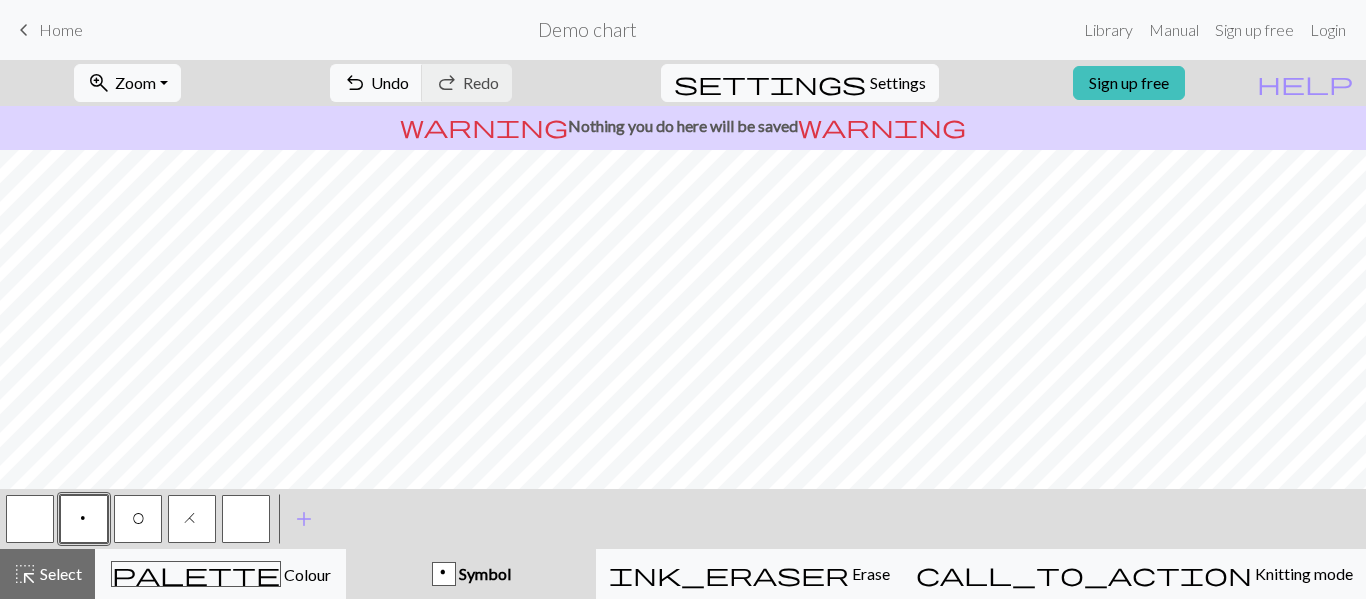 click on "O" at bounding box center [138, 519] 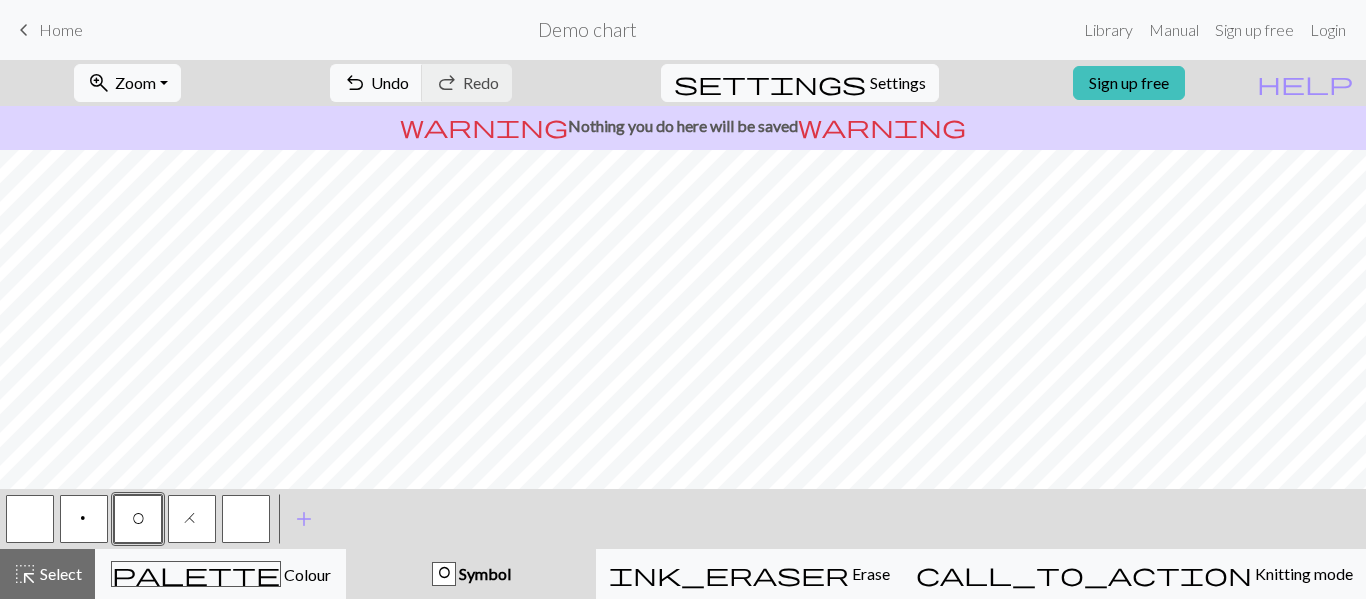 click on "H" at bounding box center (192, 519) 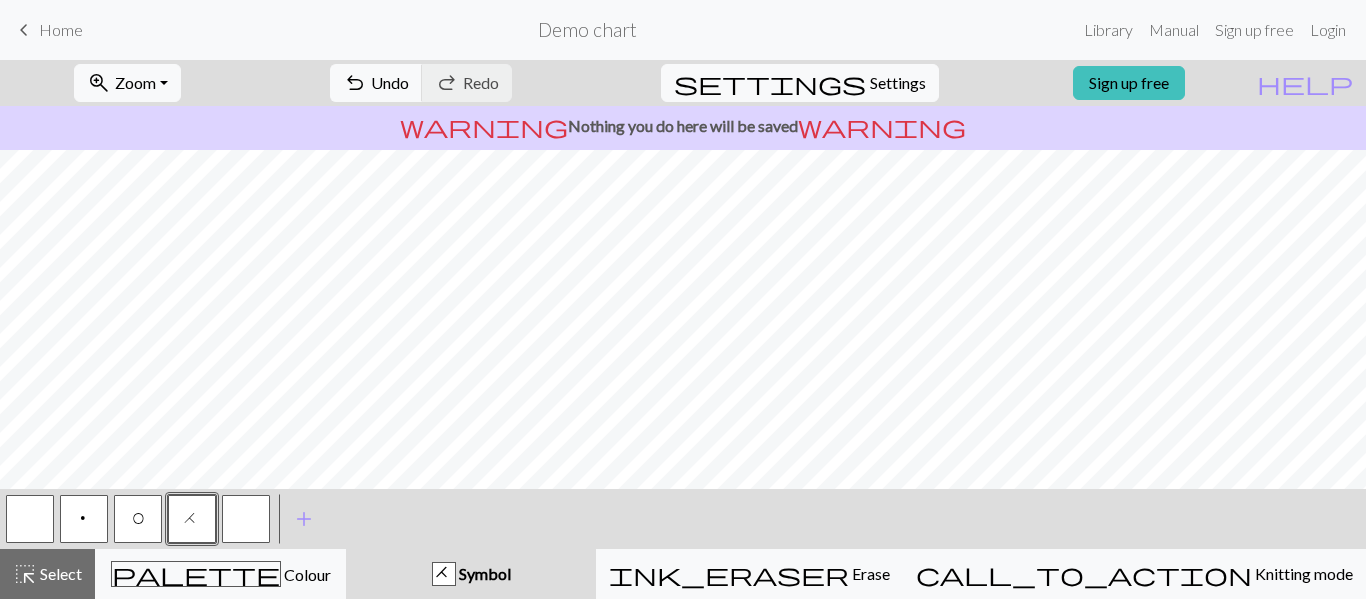 click on "p" at bounding box center [84, 519] 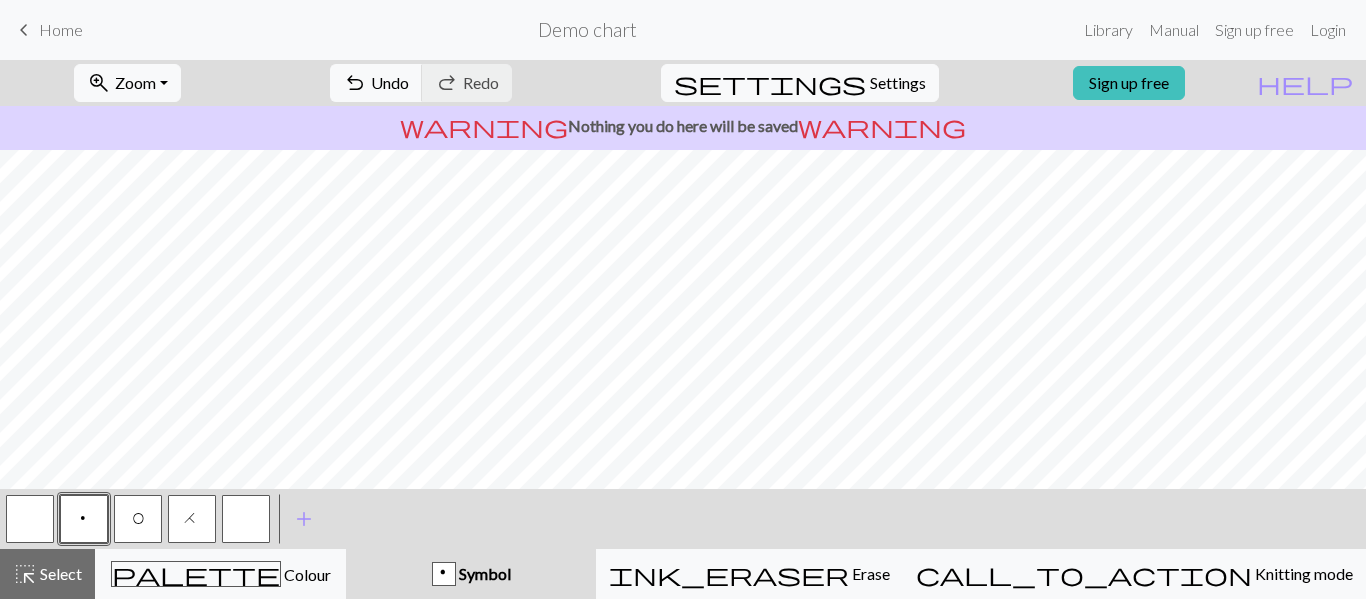 click on "O" at bounding box center [138, 519] 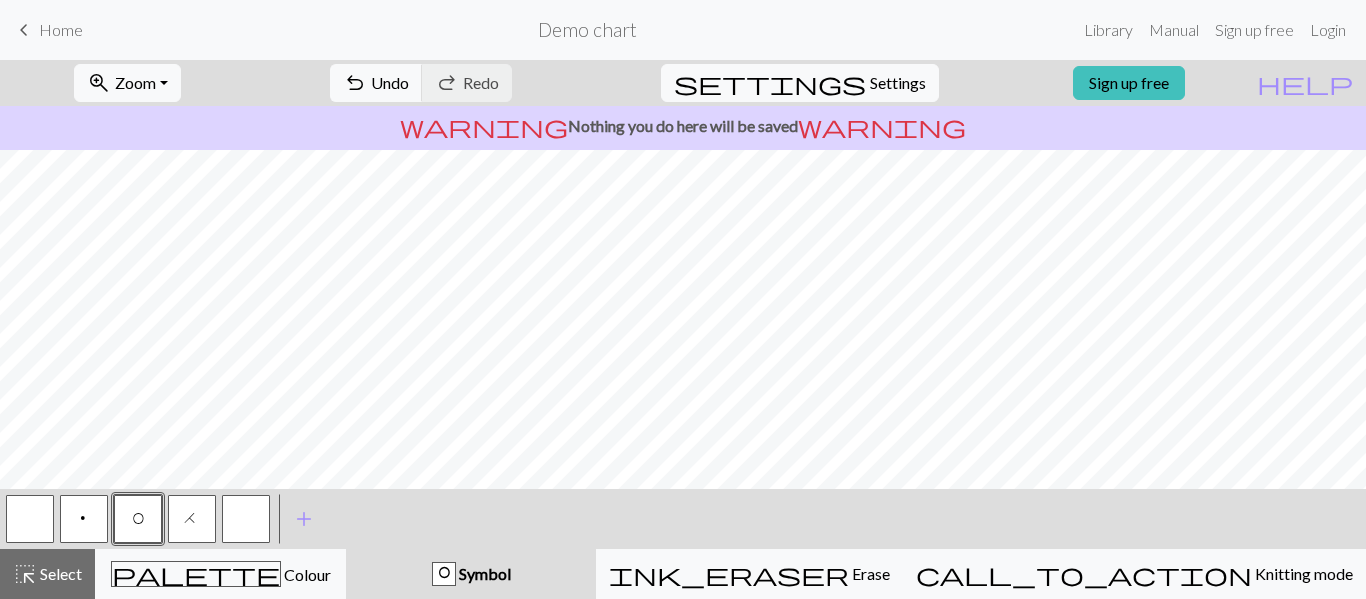 click on "H" at bounding box center [192, 519] 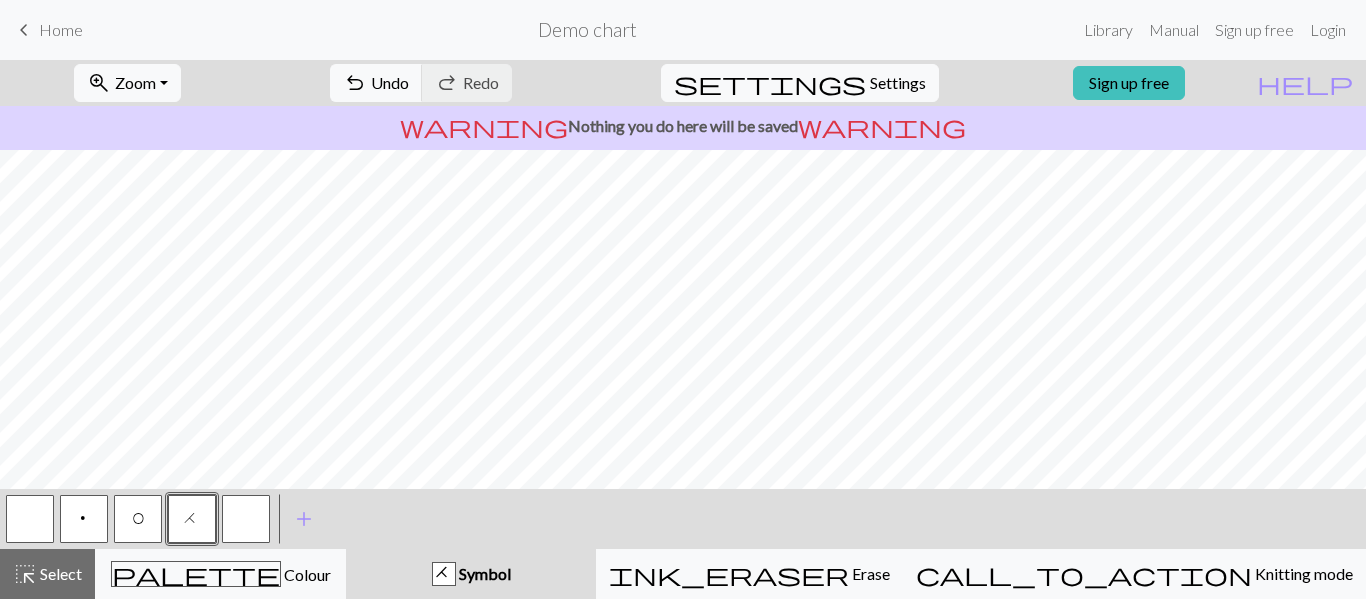 click on "p" at bounding box center (84, 519) 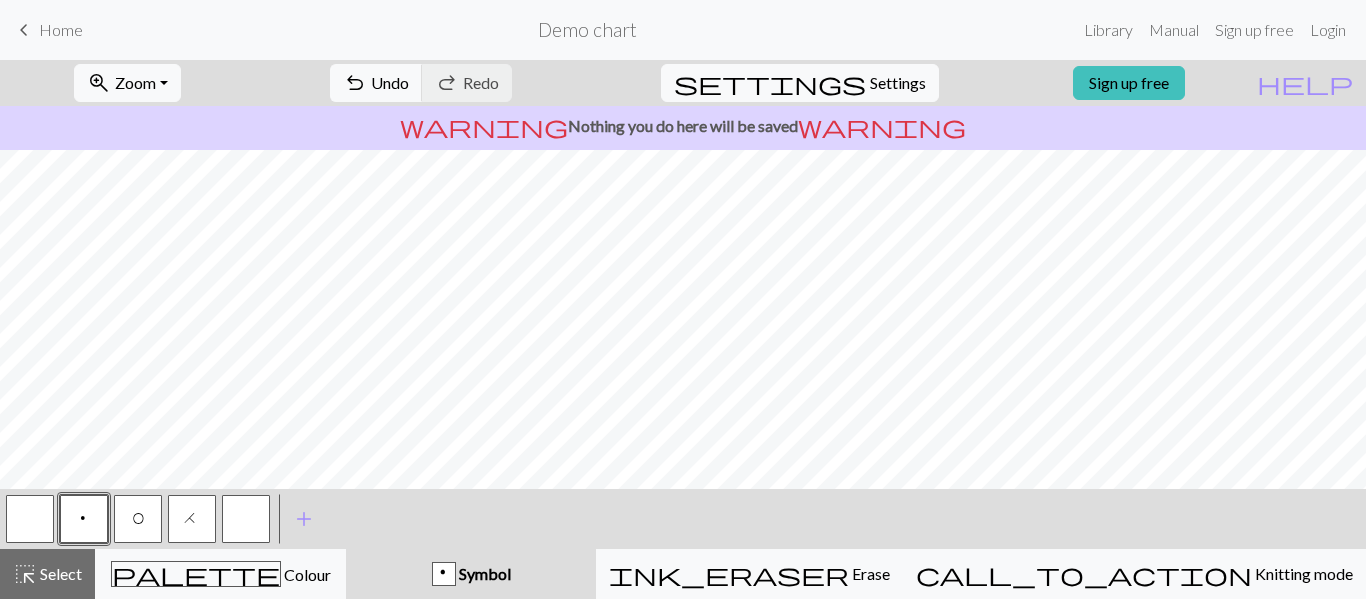 click on "O" at bounding box center [138, 519] 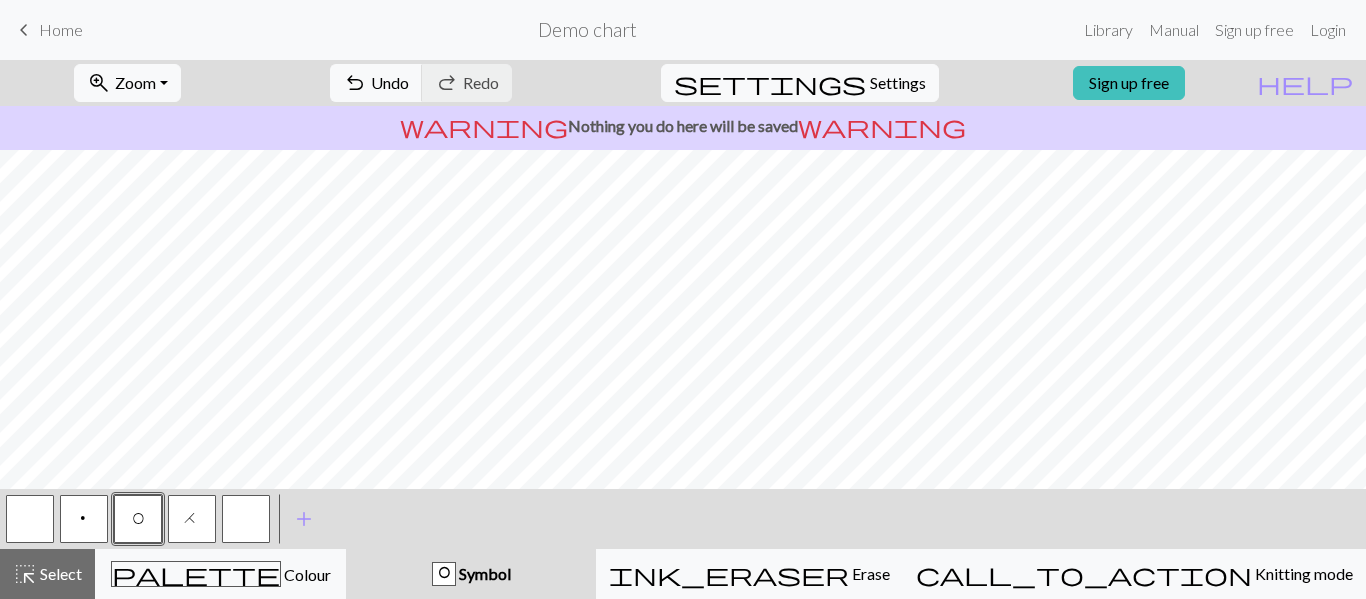 click on "H" at bounding box center (192, 519) 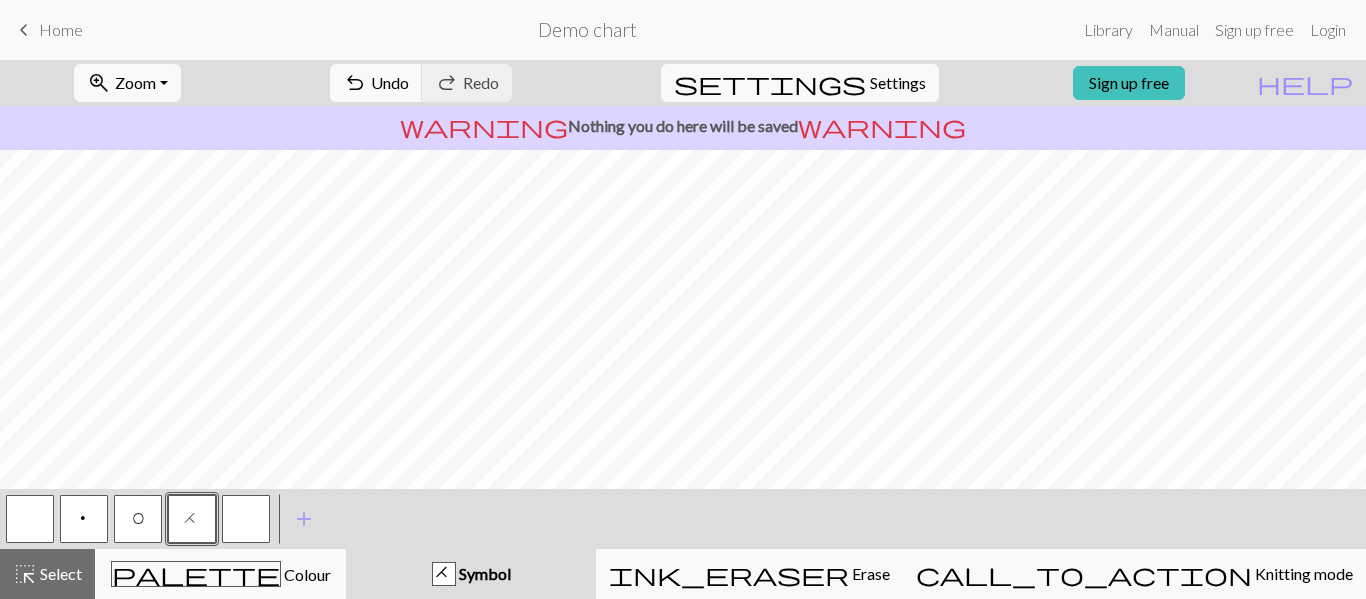 click on "p" at bounding box center (84, 521) 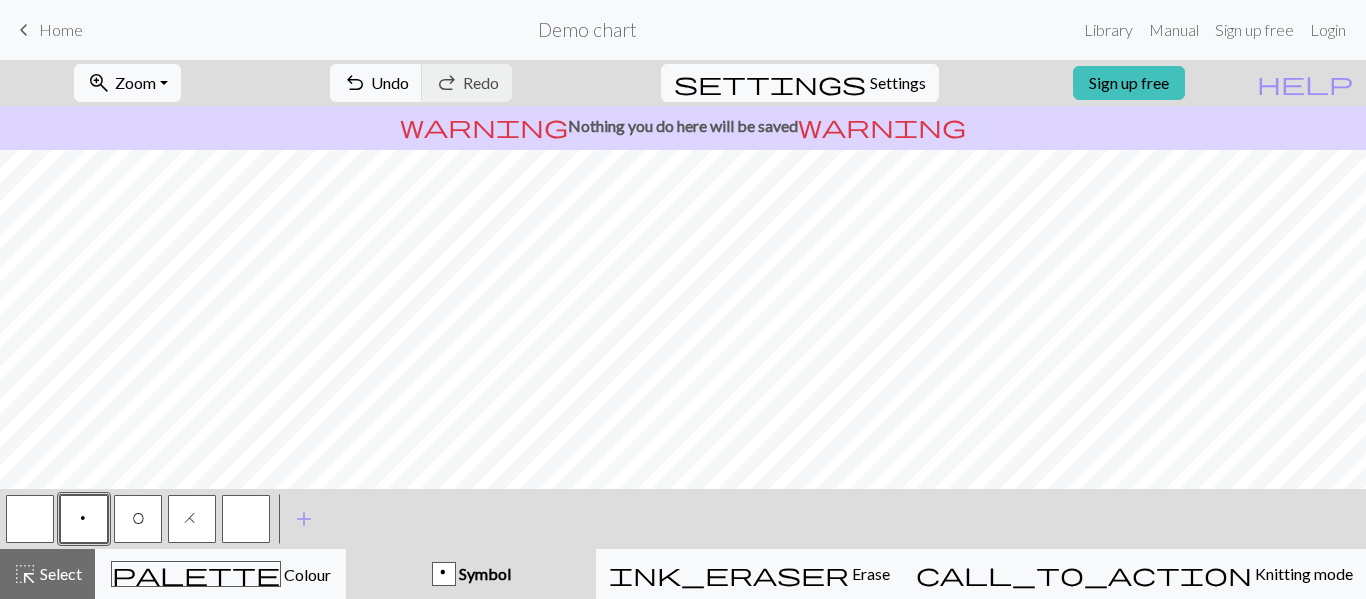click on "O" at bounding box center [138, 521] 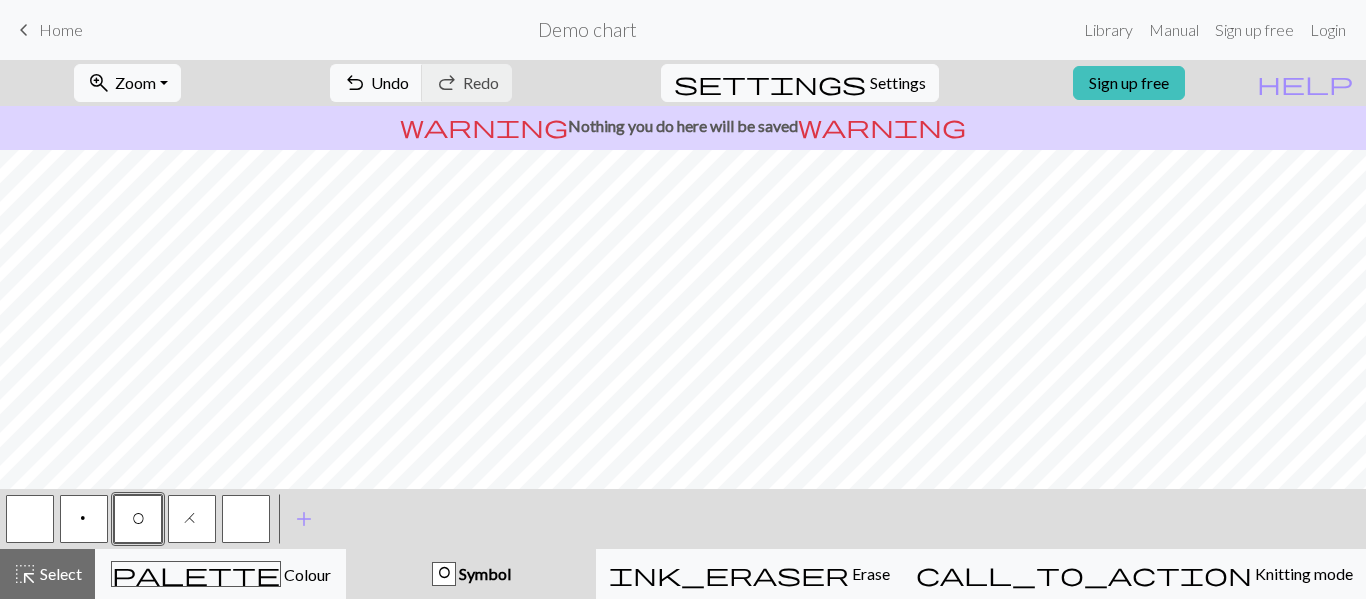 click on "H" at bounding box center [192, 521] 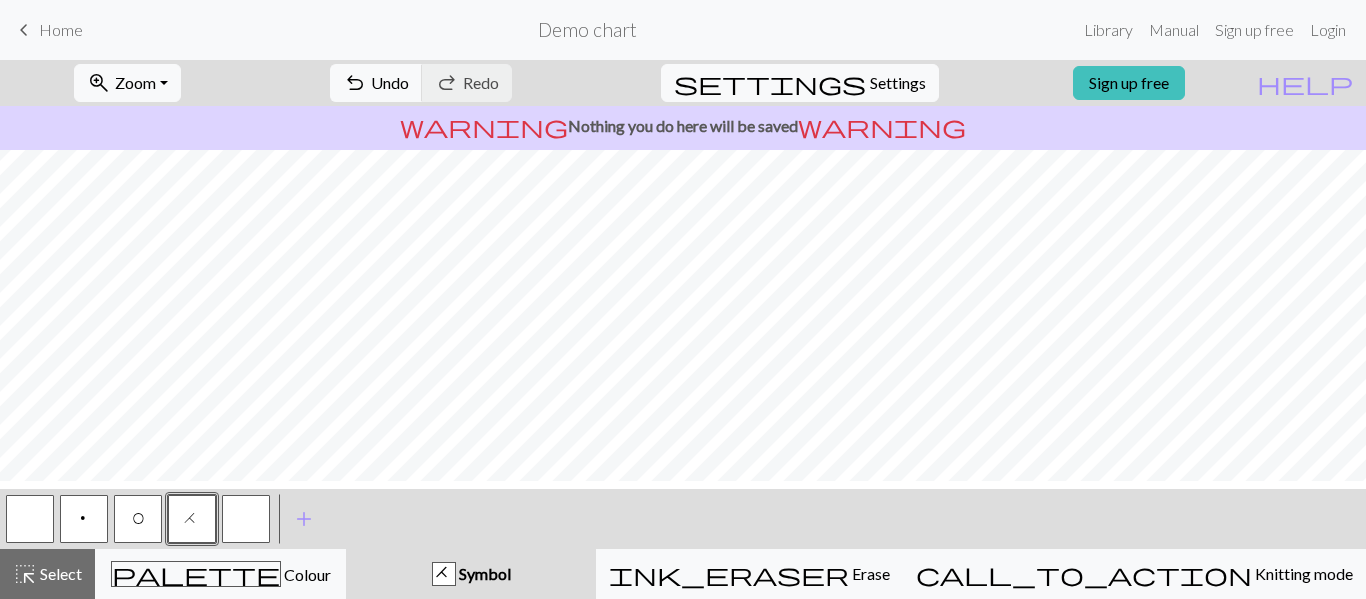 scroll, scrollTop: 917, scrollLeft: 812, axis: both 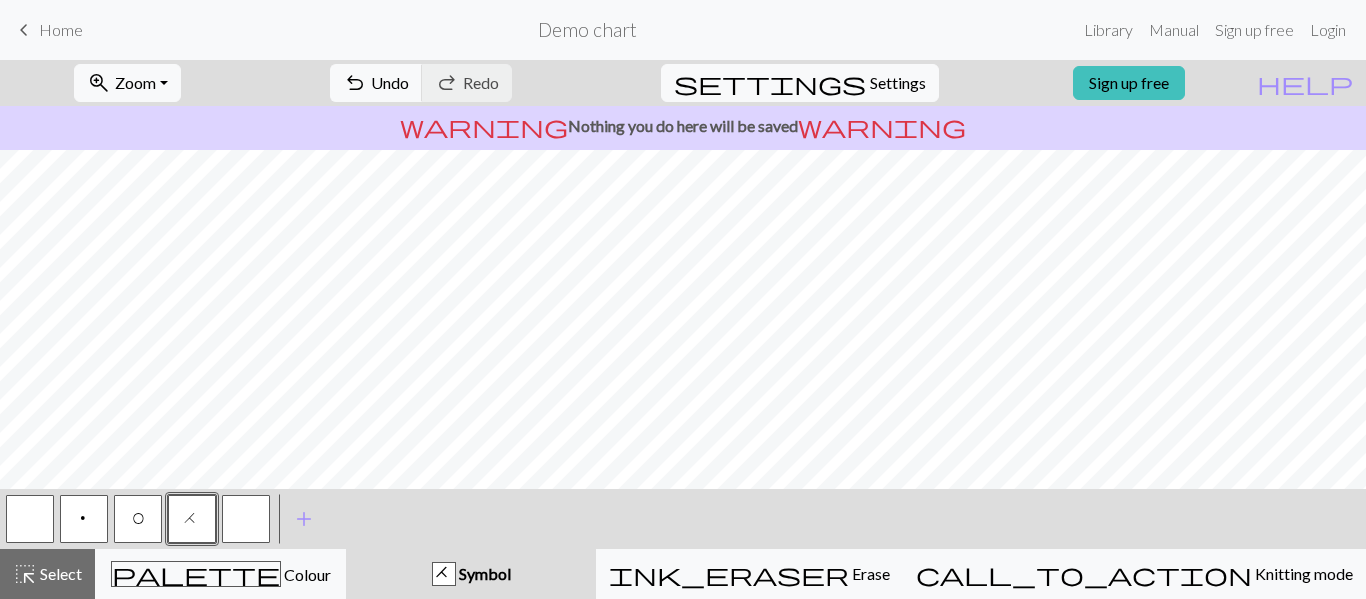 click on "p" at bounding box center (84, 519) 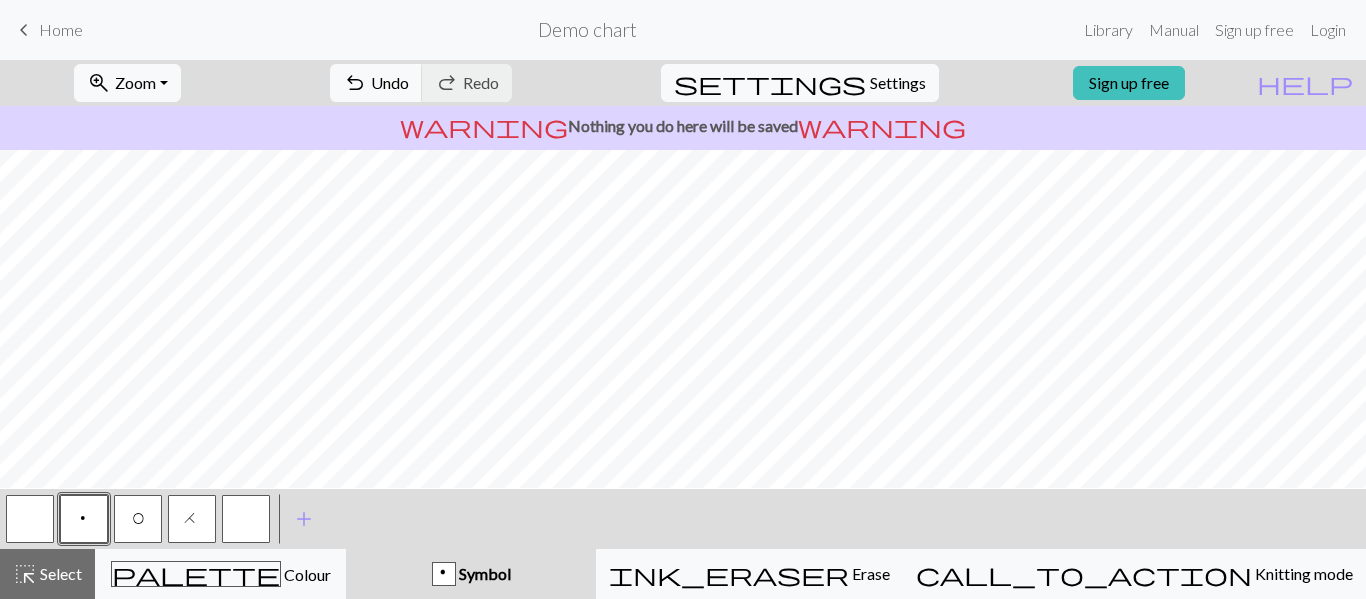 scroll, scrollTop: 900, scrollLeft: 812, axis: both 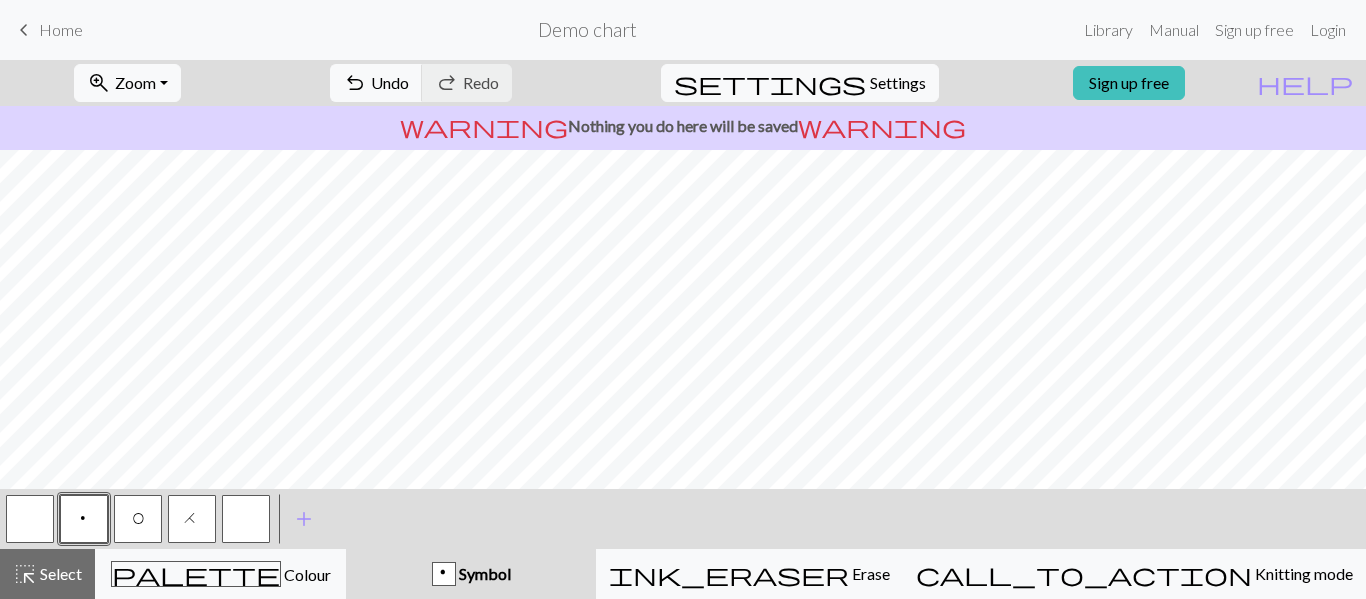 click on "H" at bounding box center (192, 519) 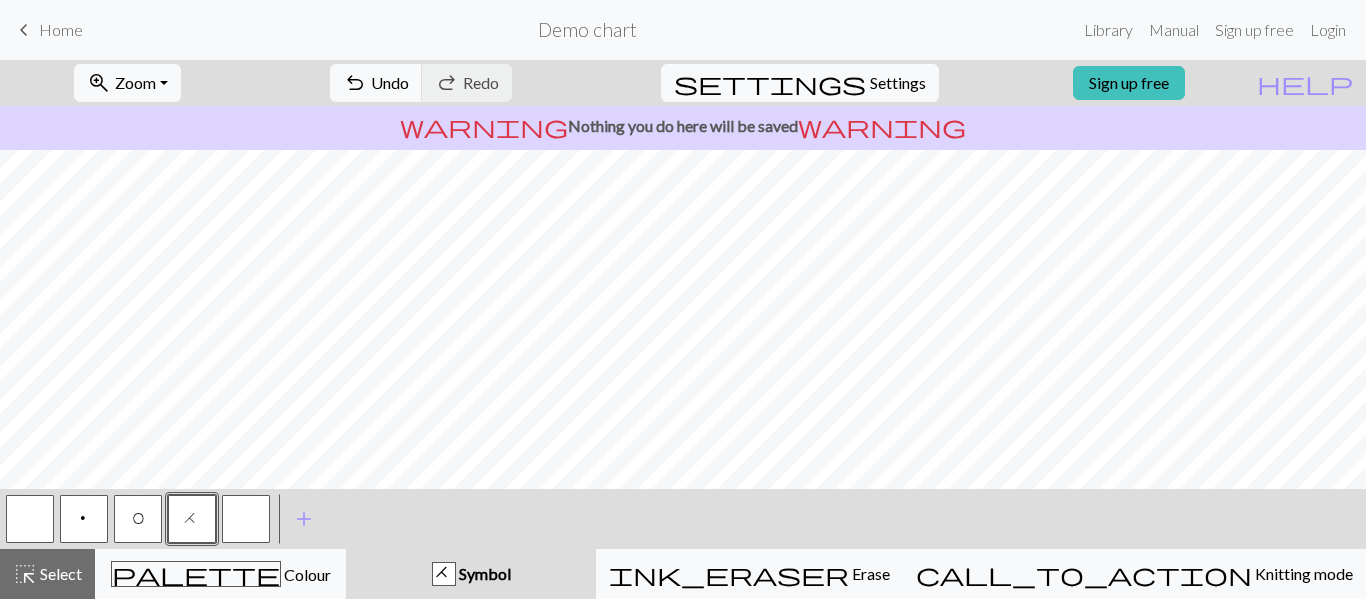click on "O" at bounding box center [138, 521] 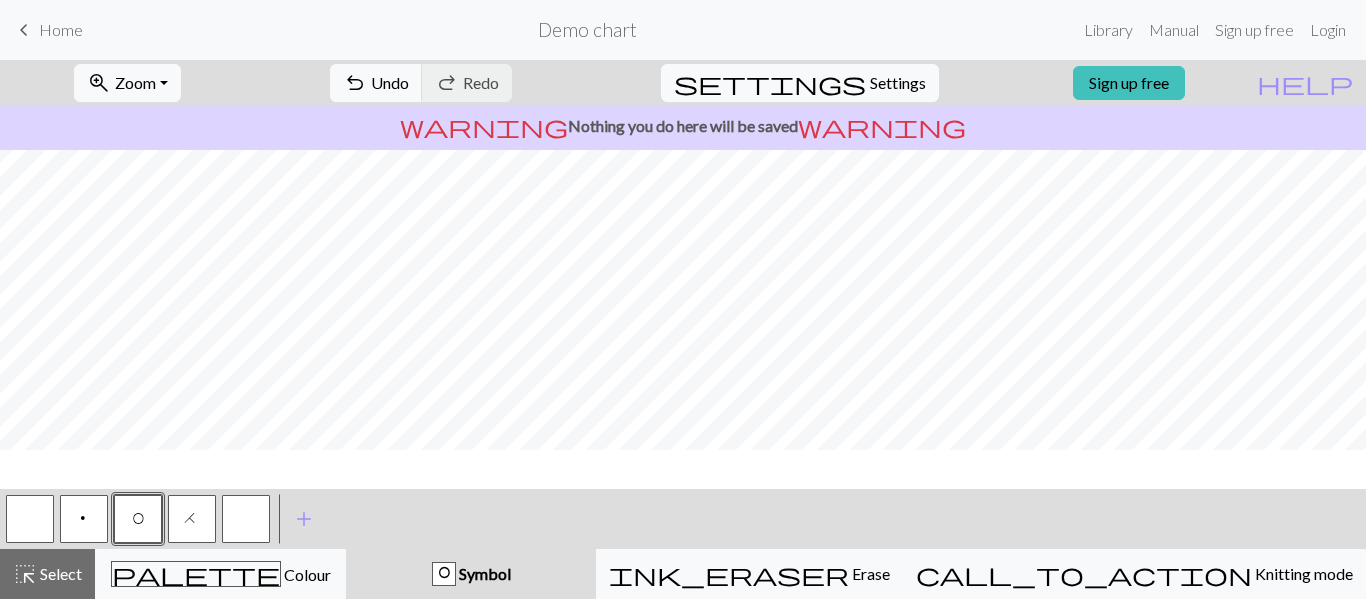 scroll, scrollTop: 778, scrollLeft: 812, axis: both 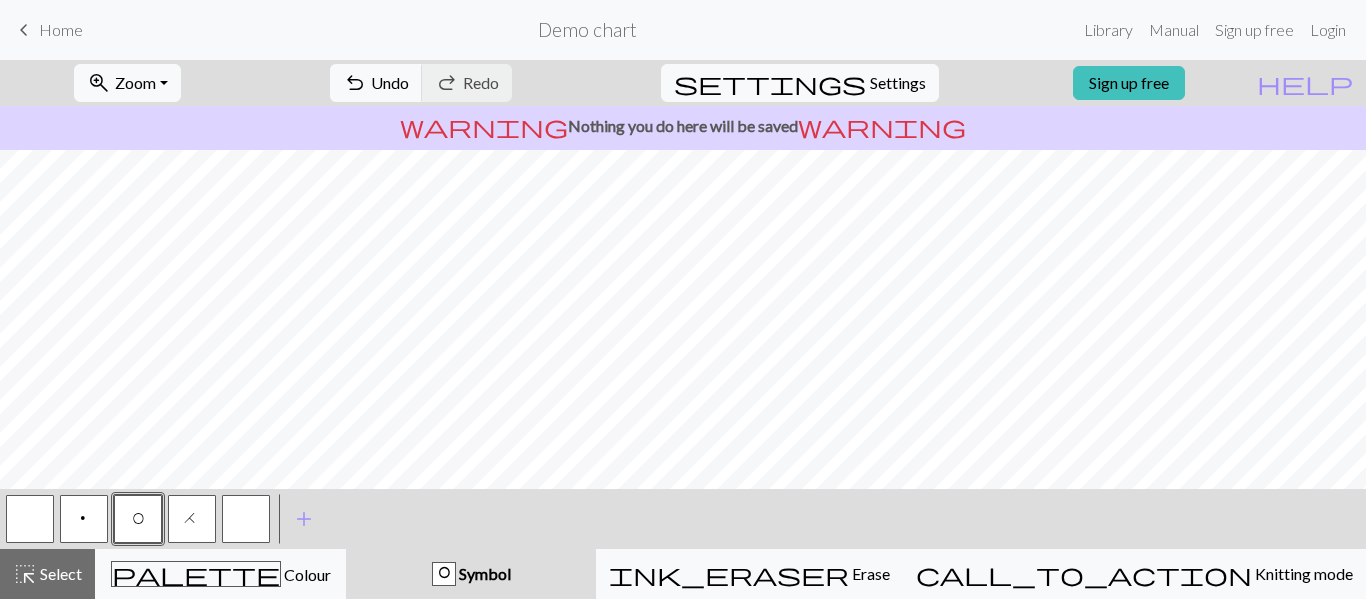 click on "p" at bounding box center (84, 519) 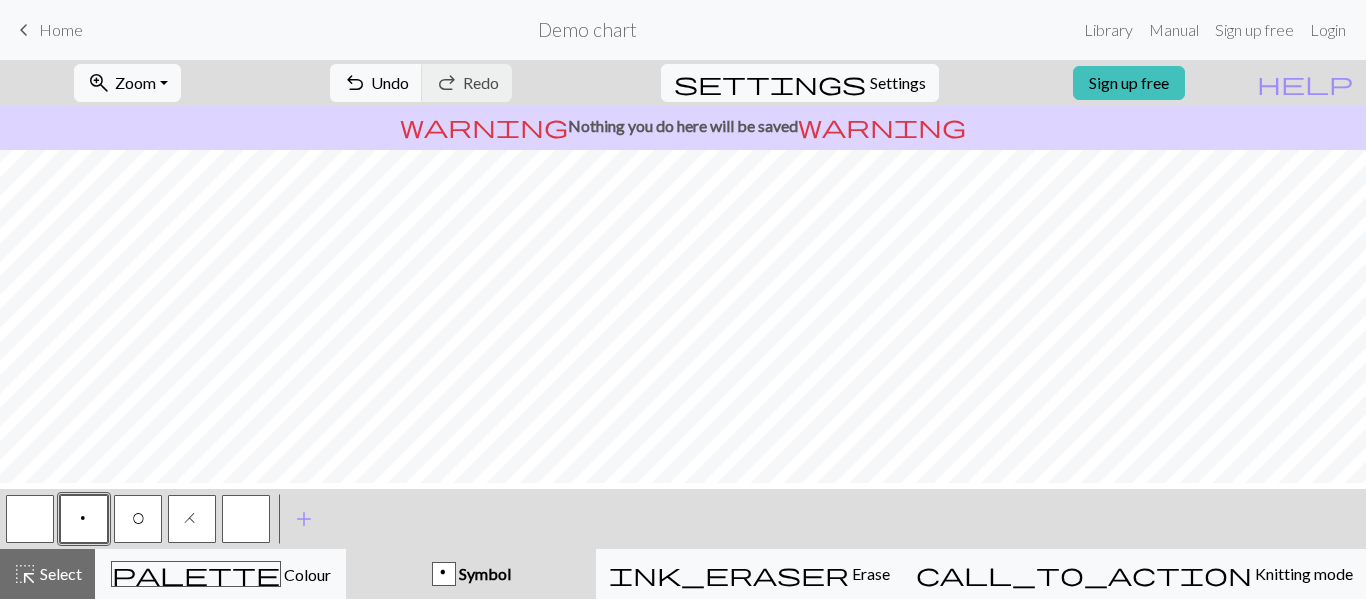 scroll, scrollTop: 733, scrollLeft: 812, axis: both 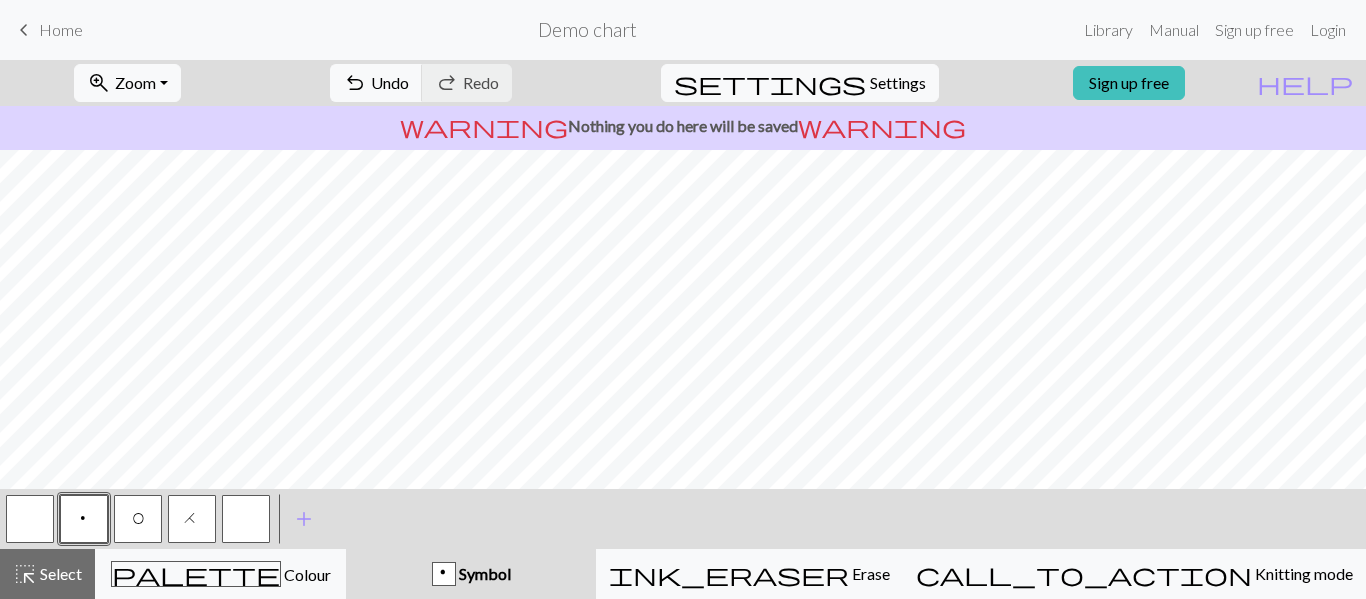 click on "O" at bounding box center (138, 521) 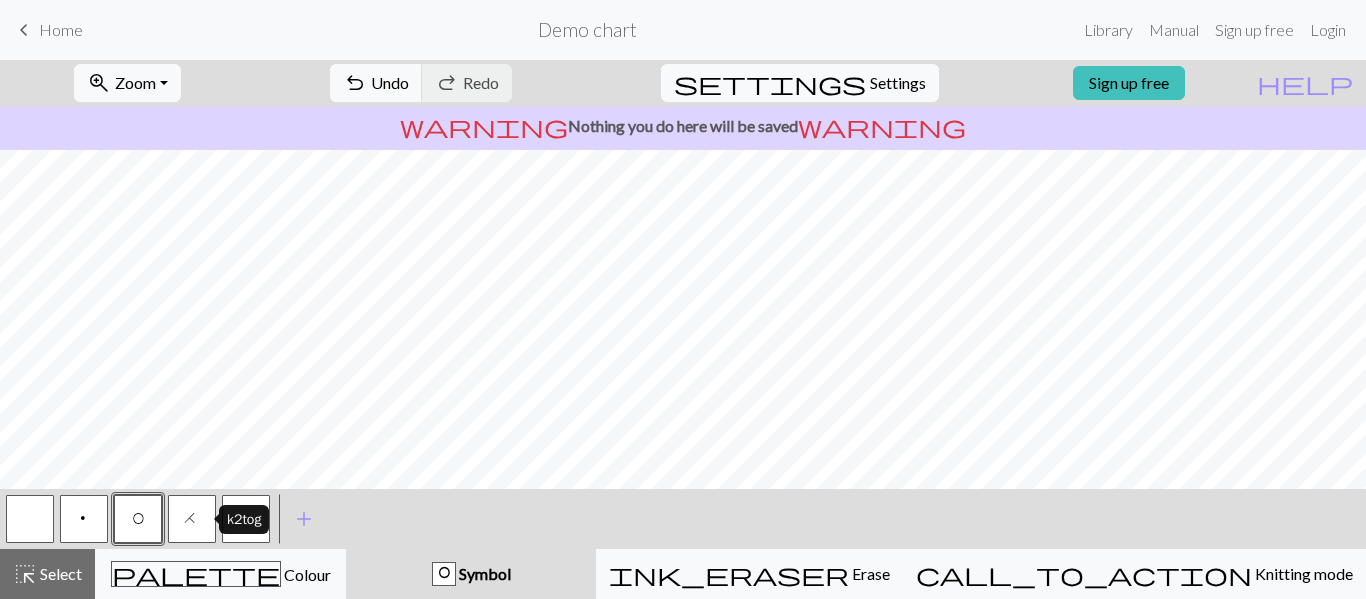 click on "H" at bounding box center (192, 519) 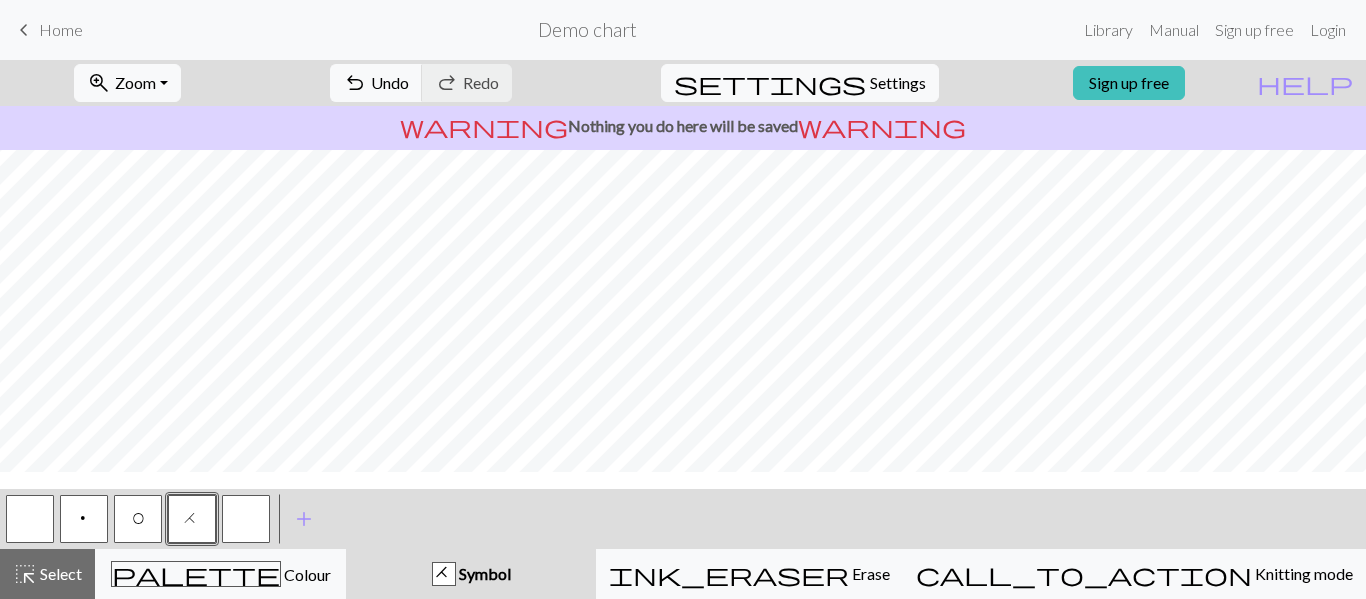 scroll, scrollTop: 624, scrollLeft: 812, axis: both 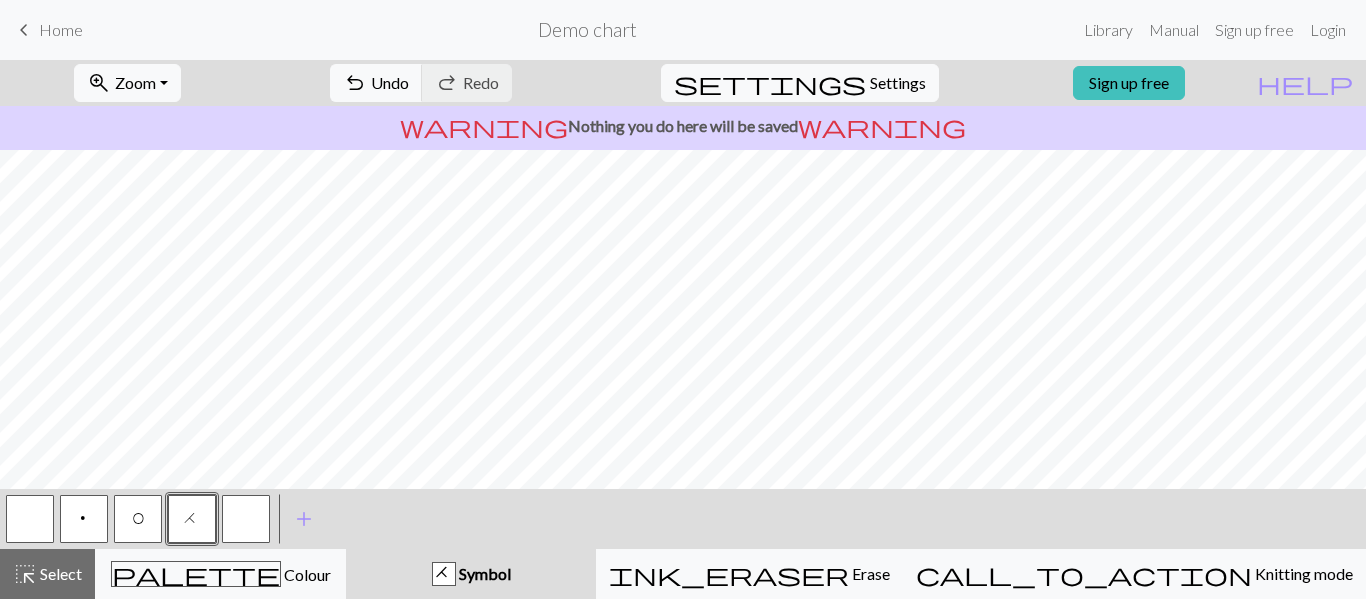 click on "p" at bounding box center [84, 521] 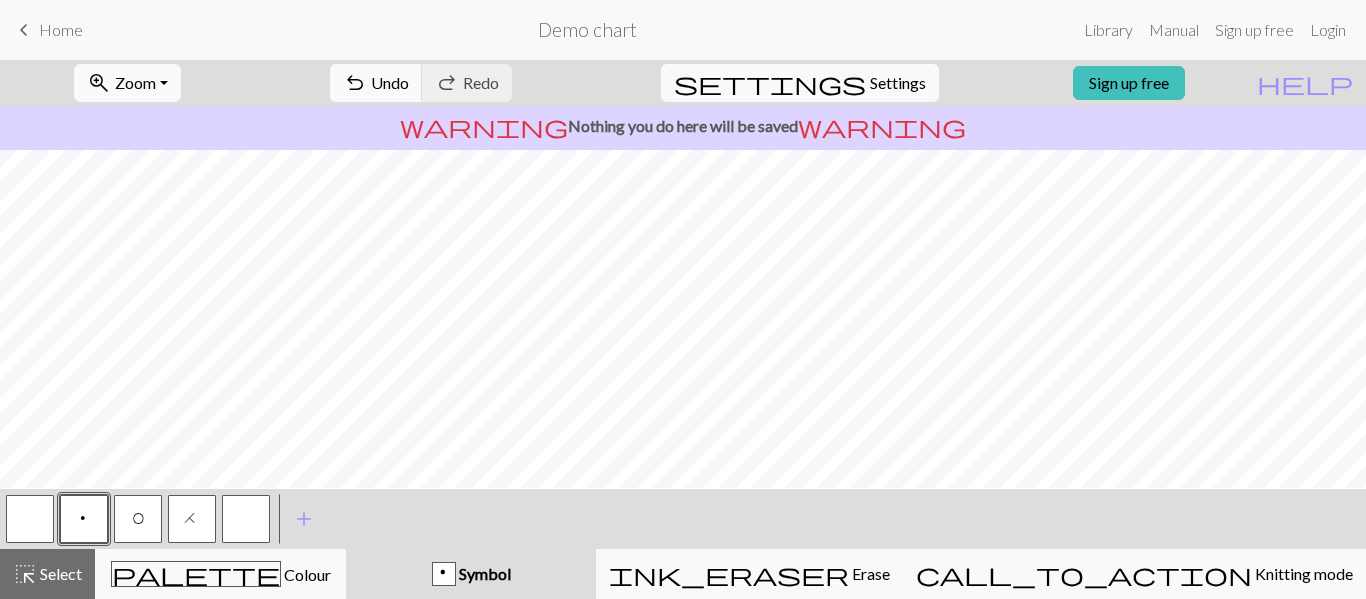 scroll, scrollTop: 591, scrollLeft: 812, axis: both 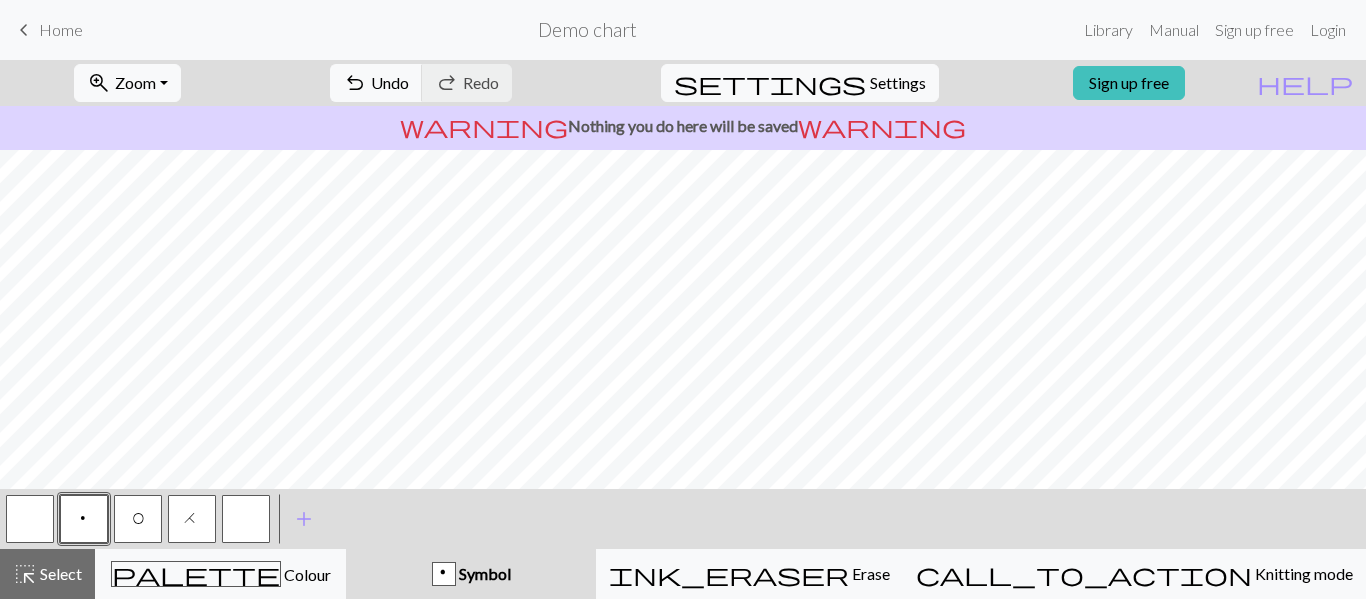 click on "H" at bounding box center (192, 521) 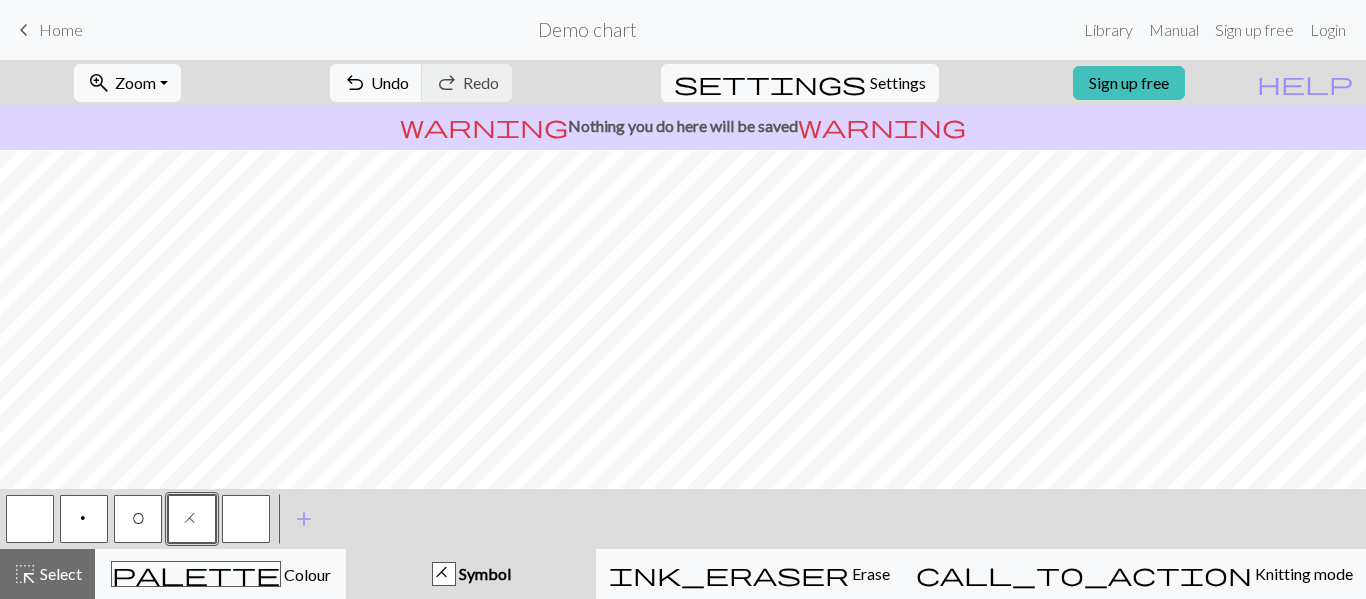 scroll, scrollTop: 841, scrollLeft: 812, axis: both 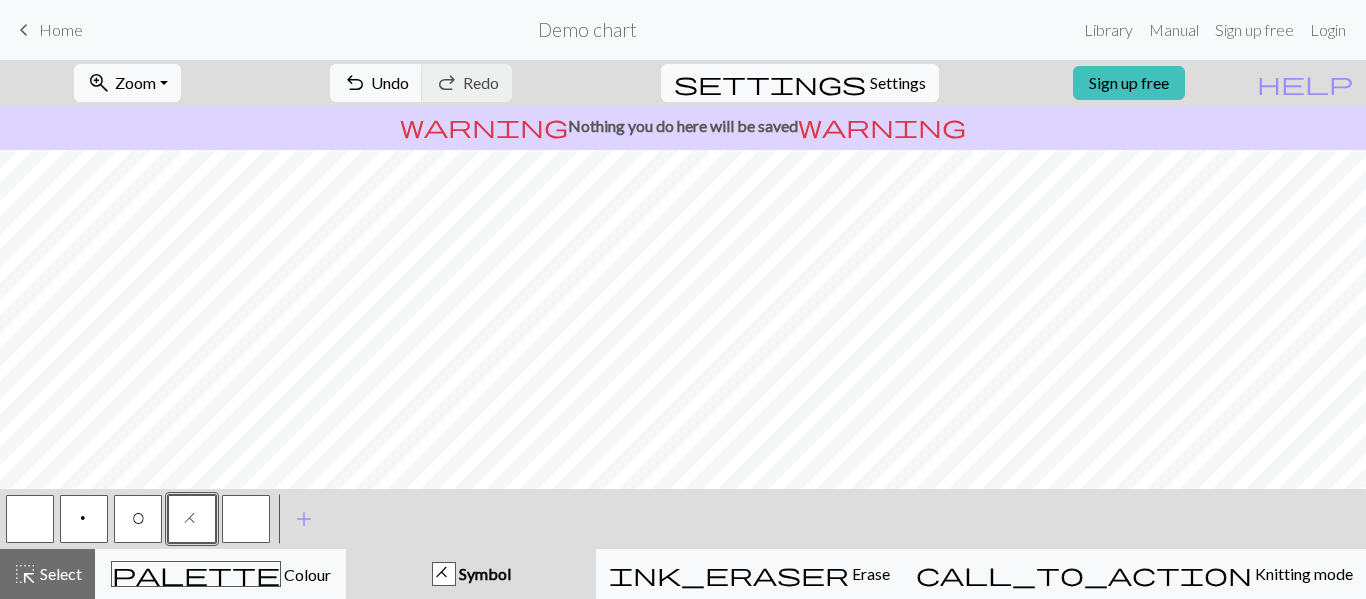 click on "p" at bounding box center [84, 519] 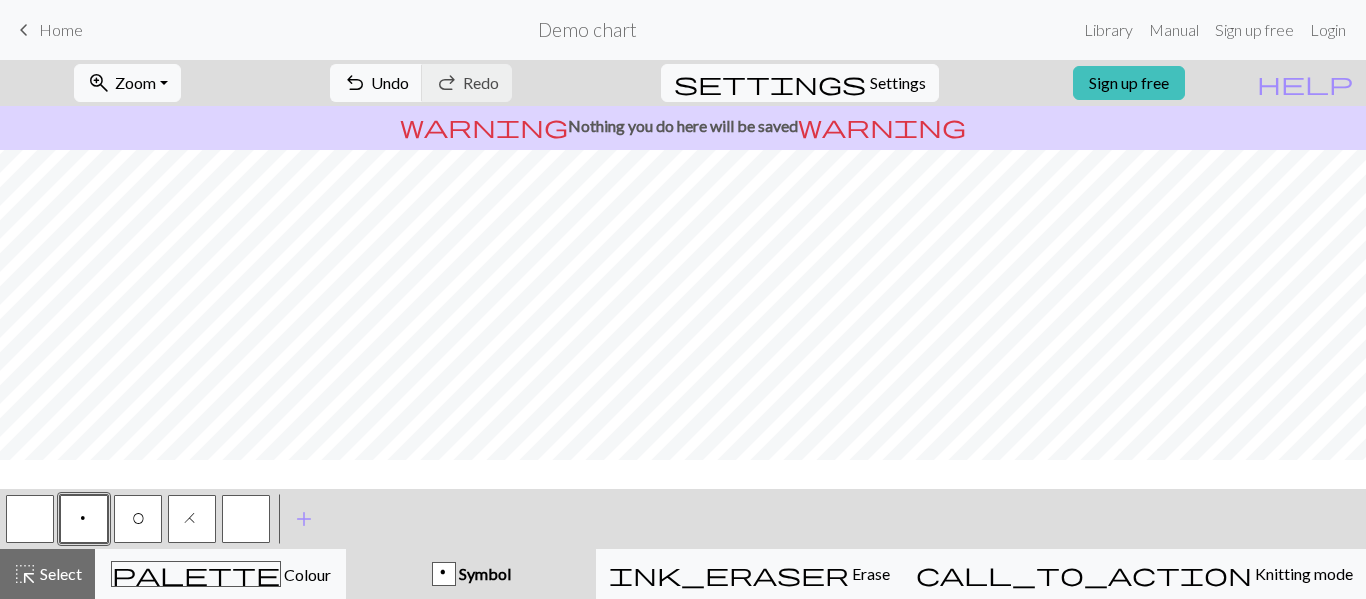 scroll, scrollTop: 1089, scrollLeft: 810, axis: both 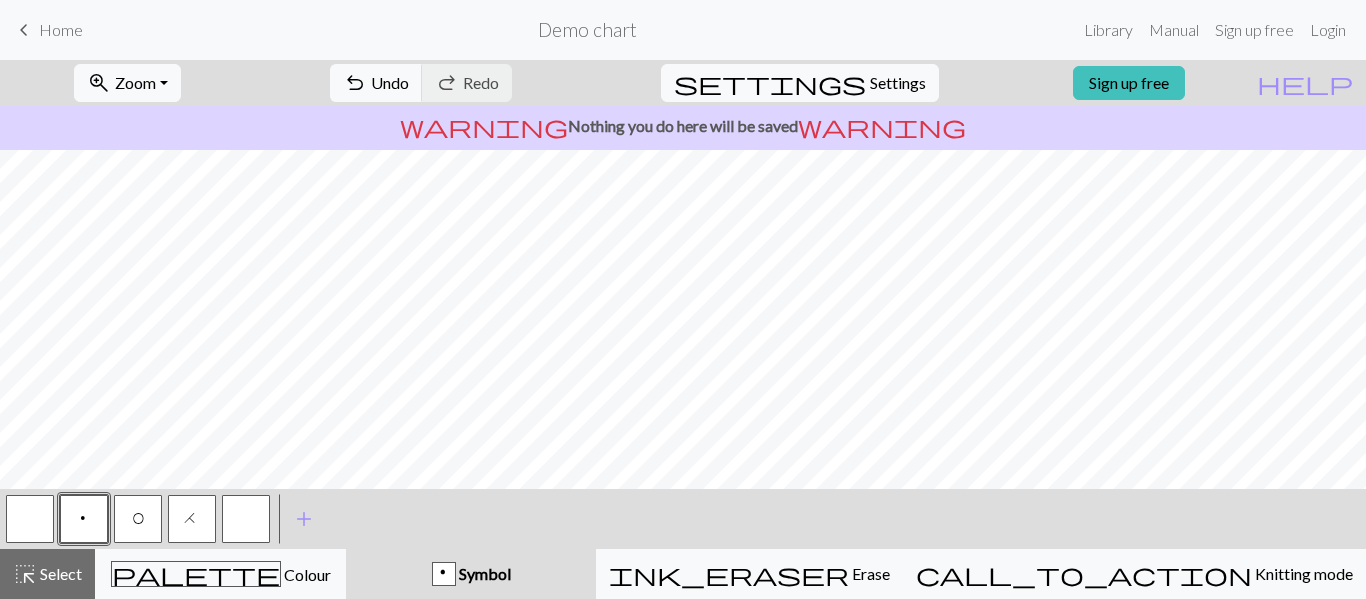 click at bounding box center (246, 519) 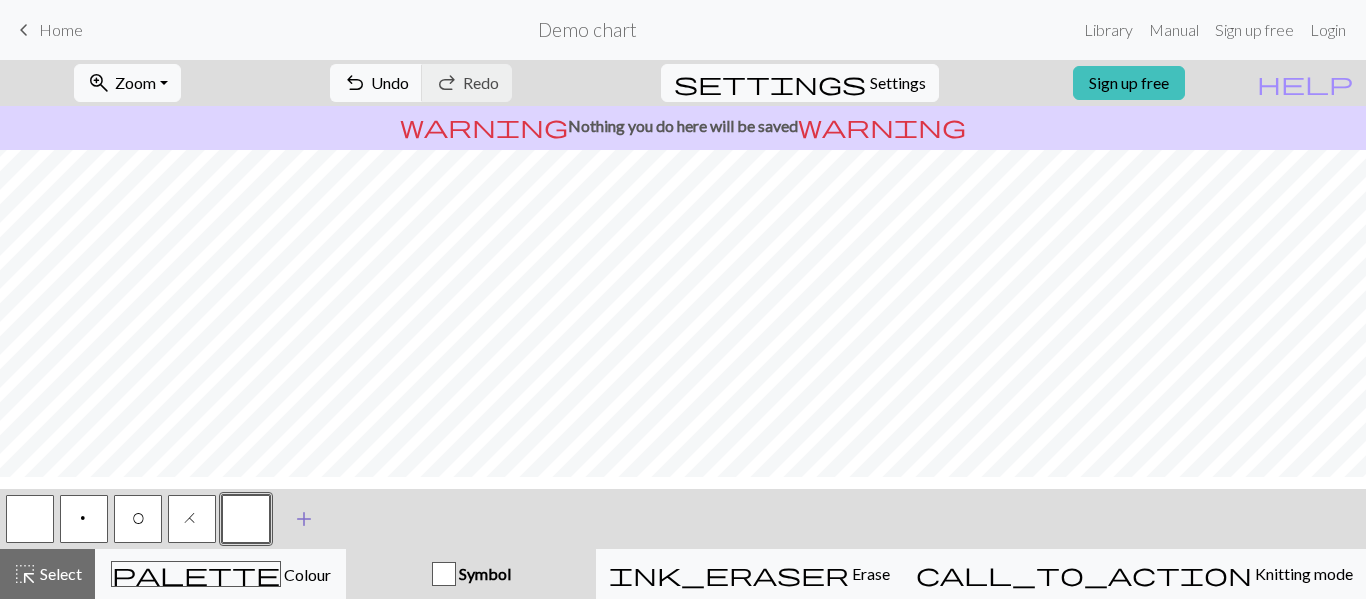 scroll, scrollTop: 52, scrollLeft: 229, axis: both 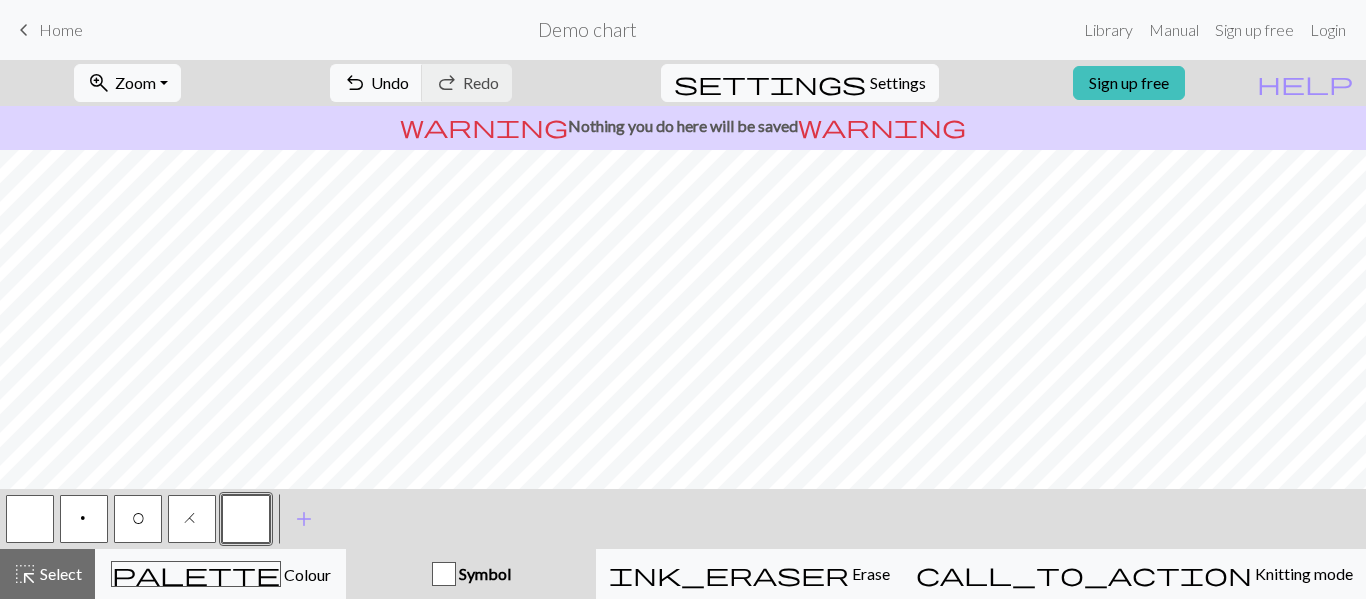 click on "p" at bounding box center (84, 521) 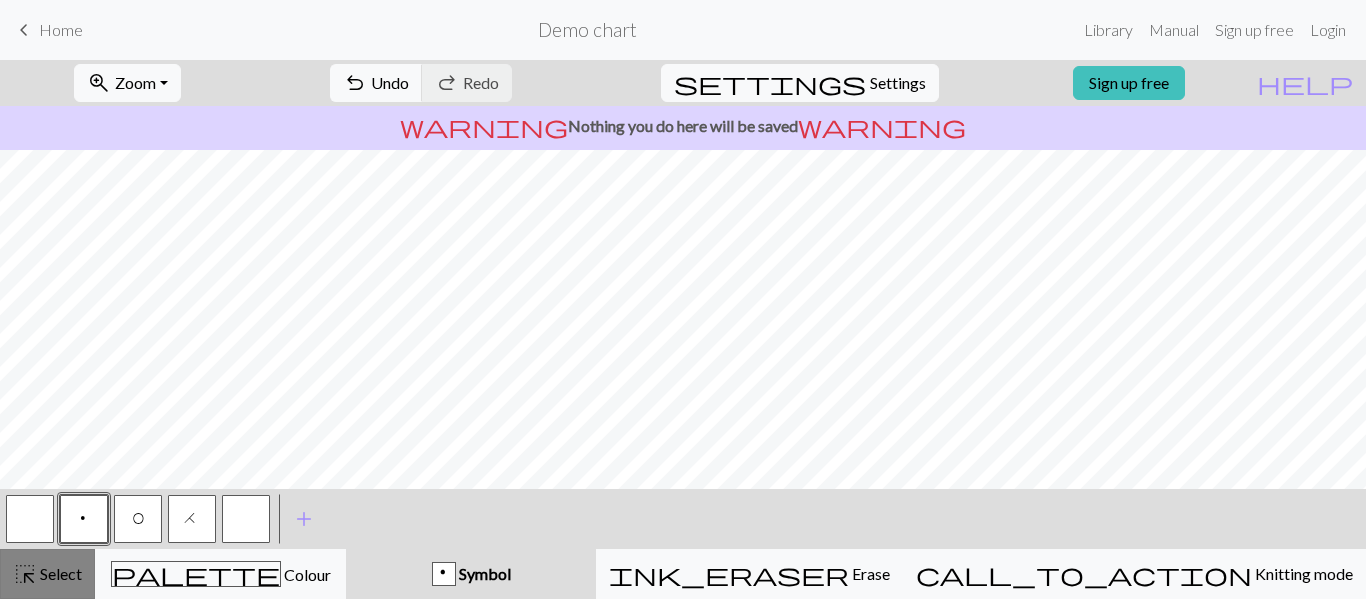 click on "highlight_alt   Select   Select" at bounding box center (47, 574) 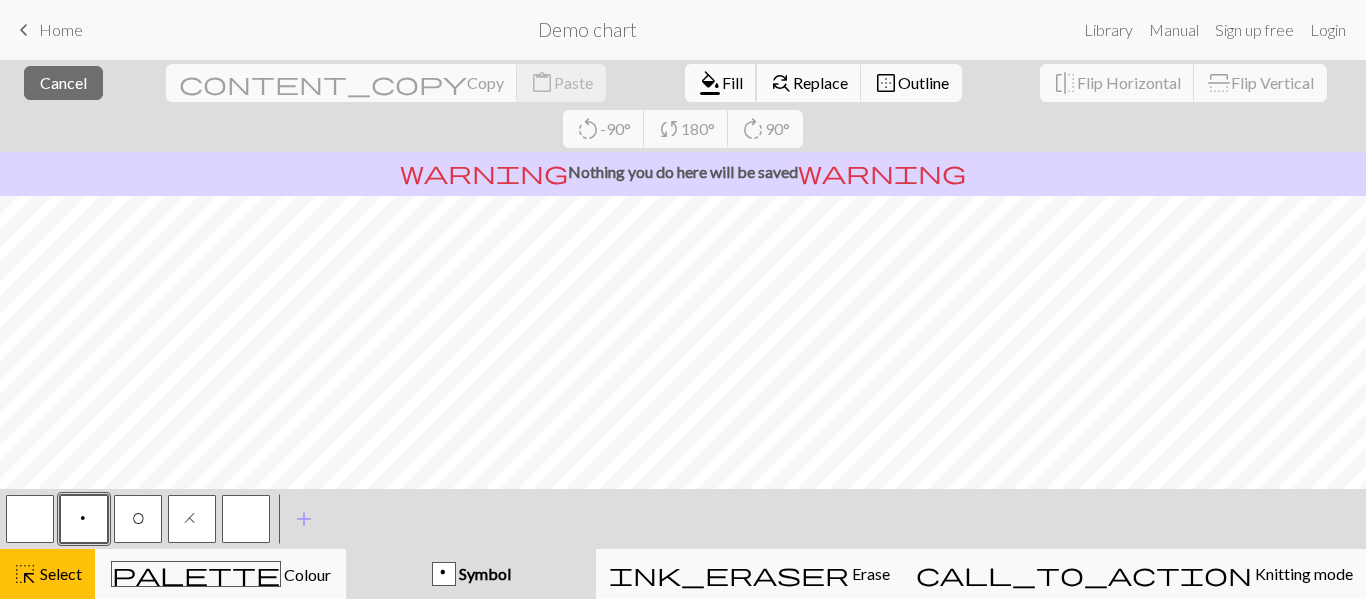 click on "Fill" at bounding box center [732, 82] 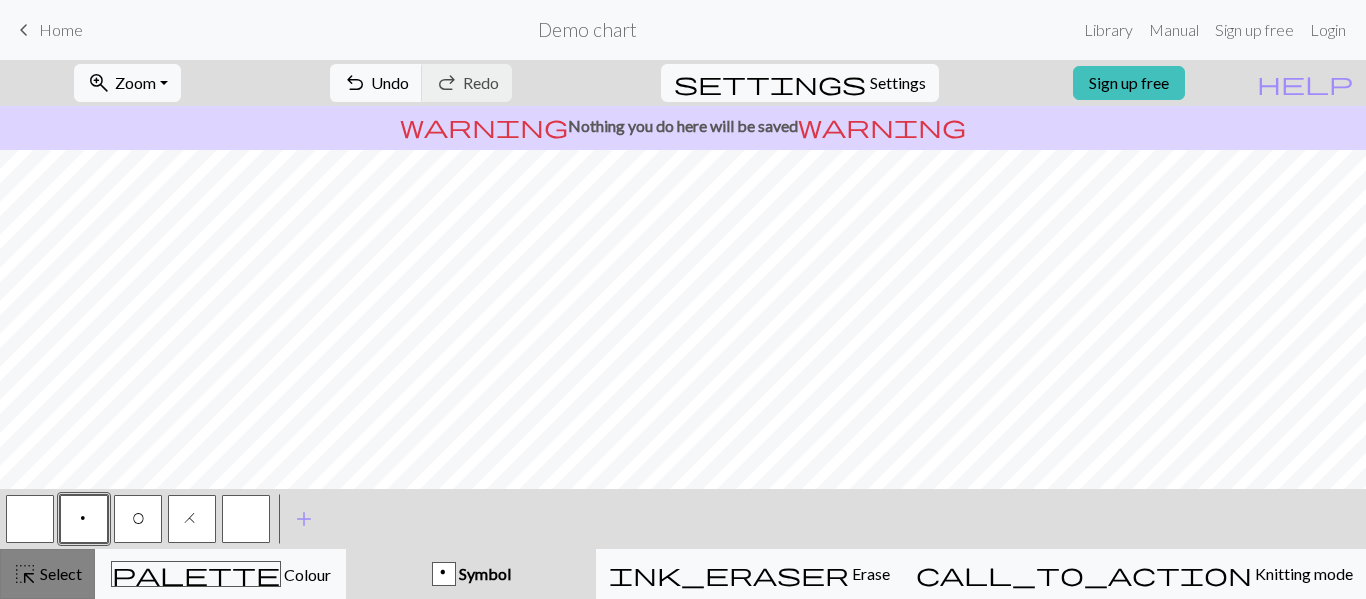 click on "Select" at bounding box center [59, 573] 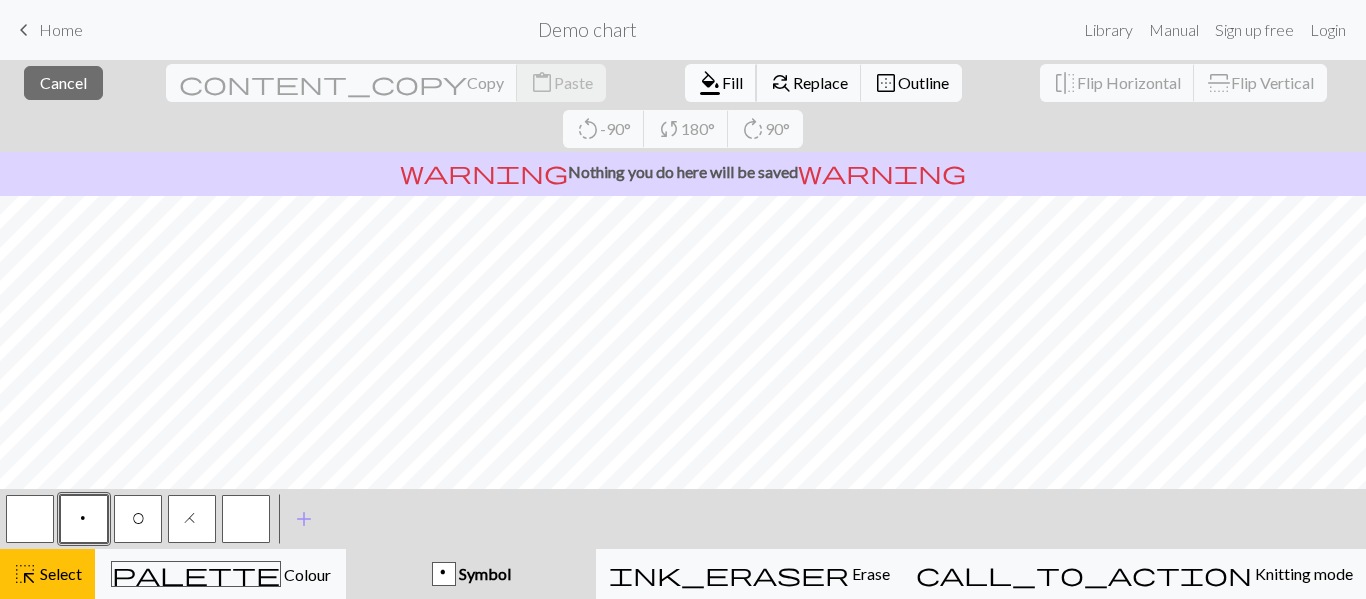 click on "Fill" at bounding box center (732, 82) 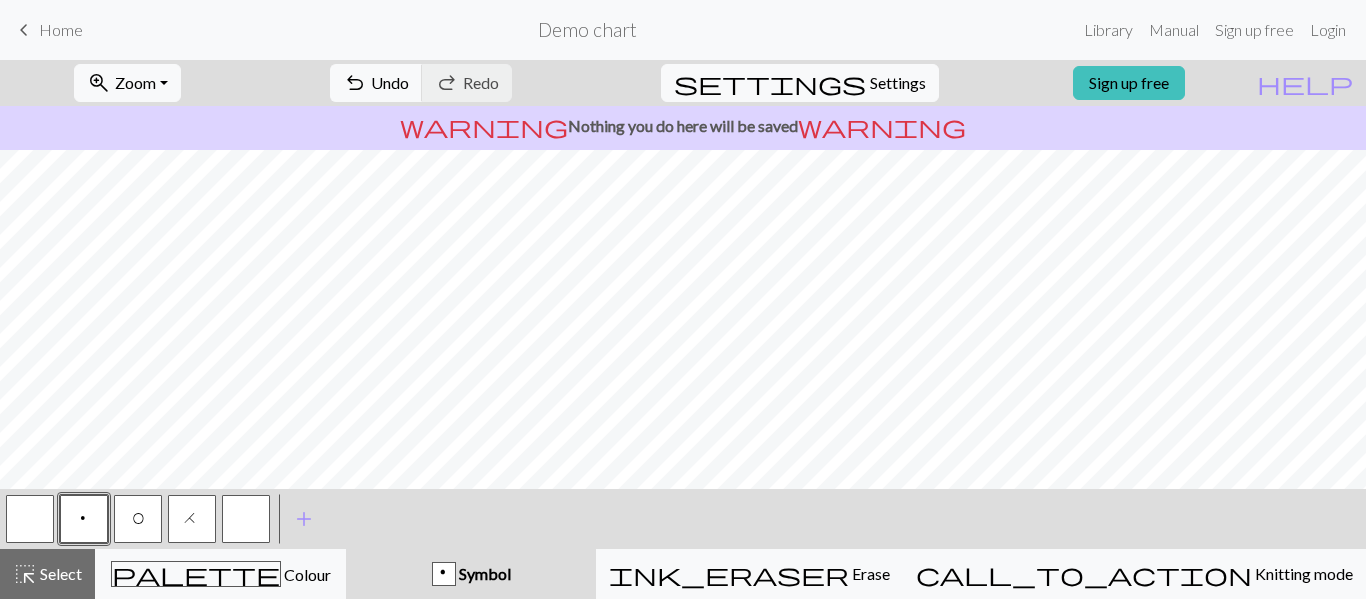 click on "p" at bounding box center (84, 519) 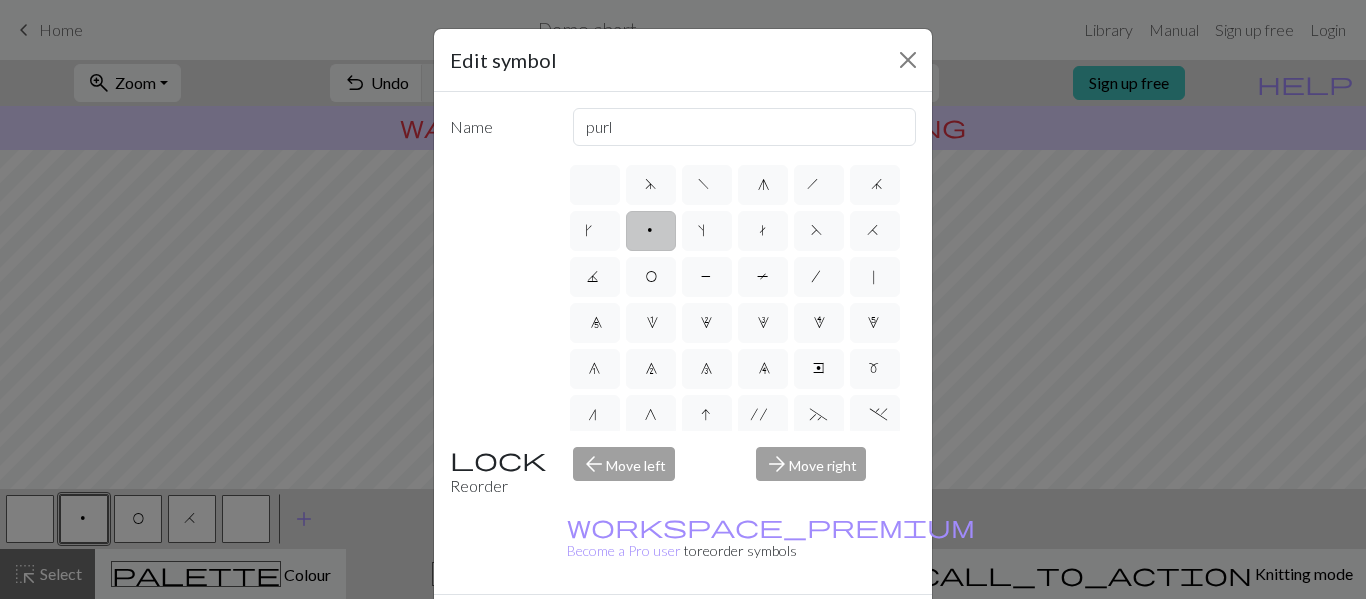 scroll, scrollTop: 26, scrollLeft: 0, axis: vertical 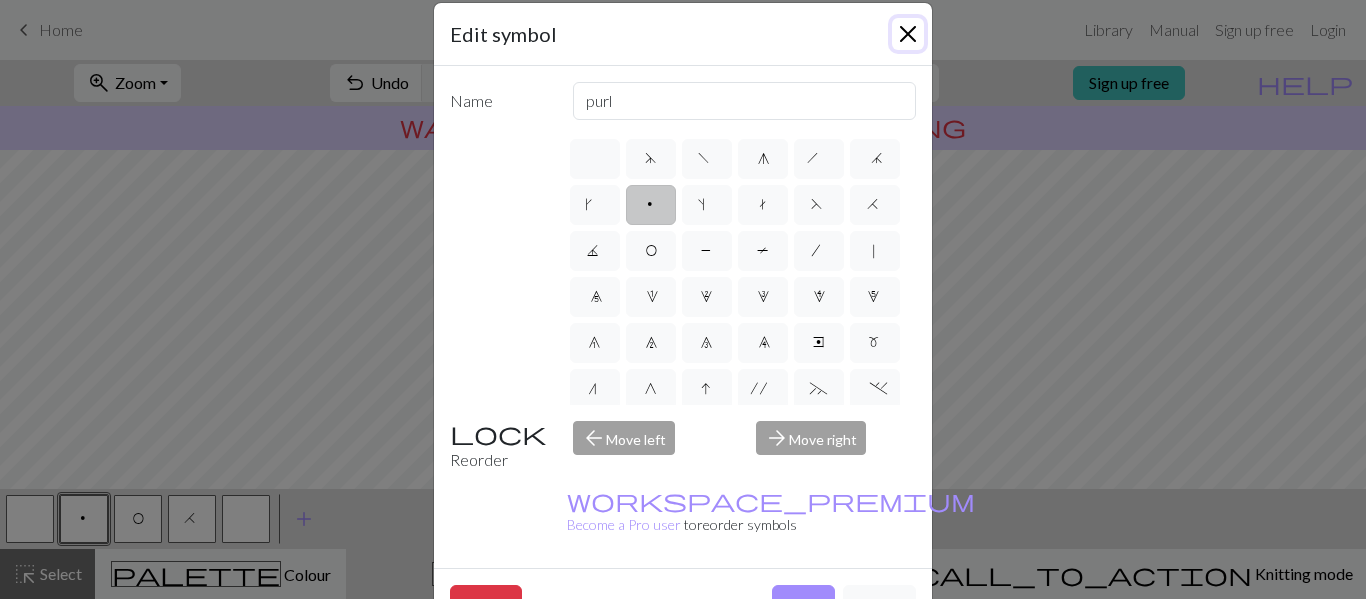 click at bounding box center [908, 34] 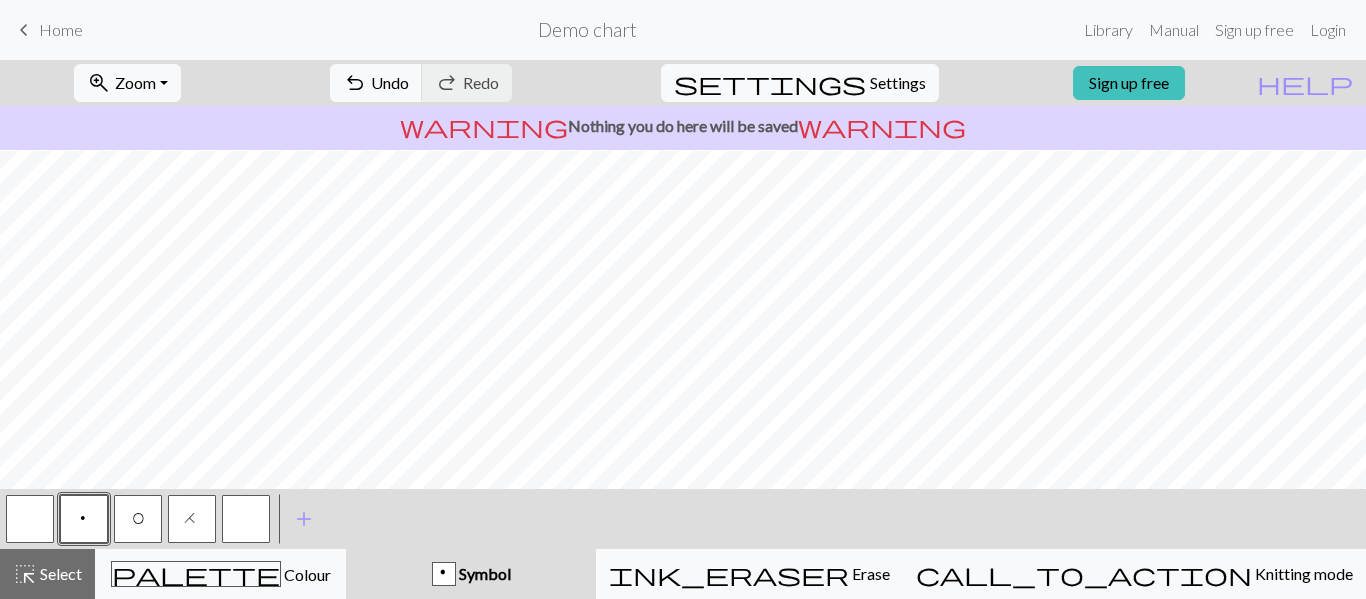scroll, scrollTop: 181, scrollLeft: 229, axis: both 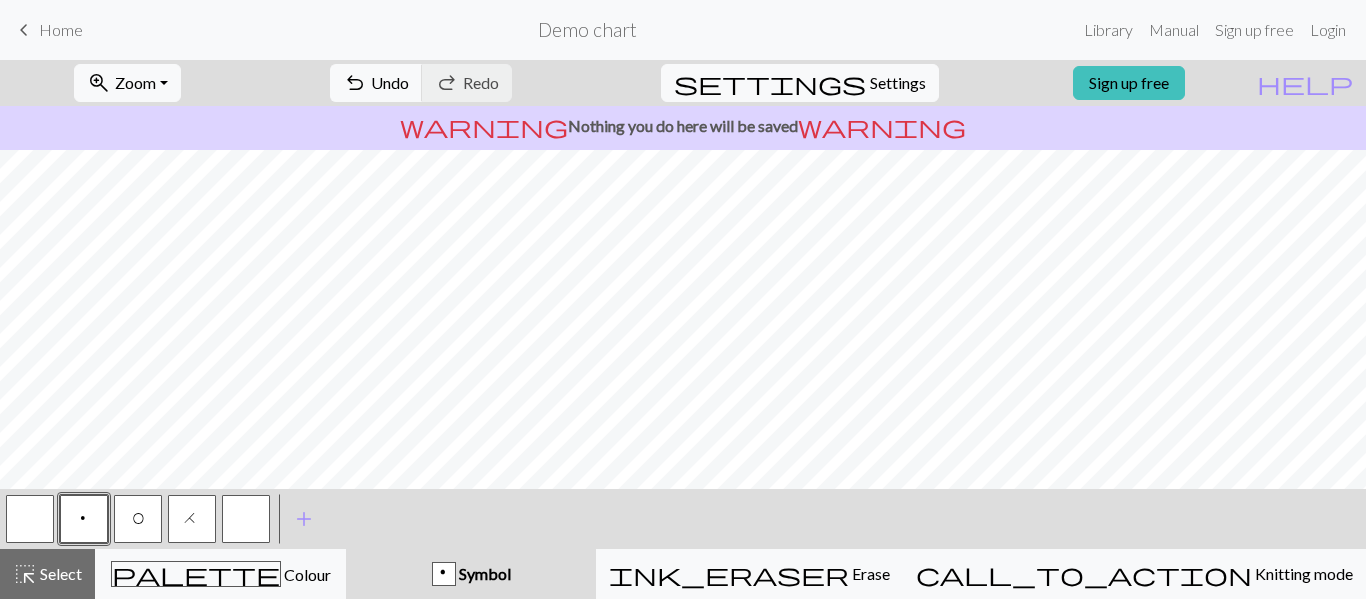 type 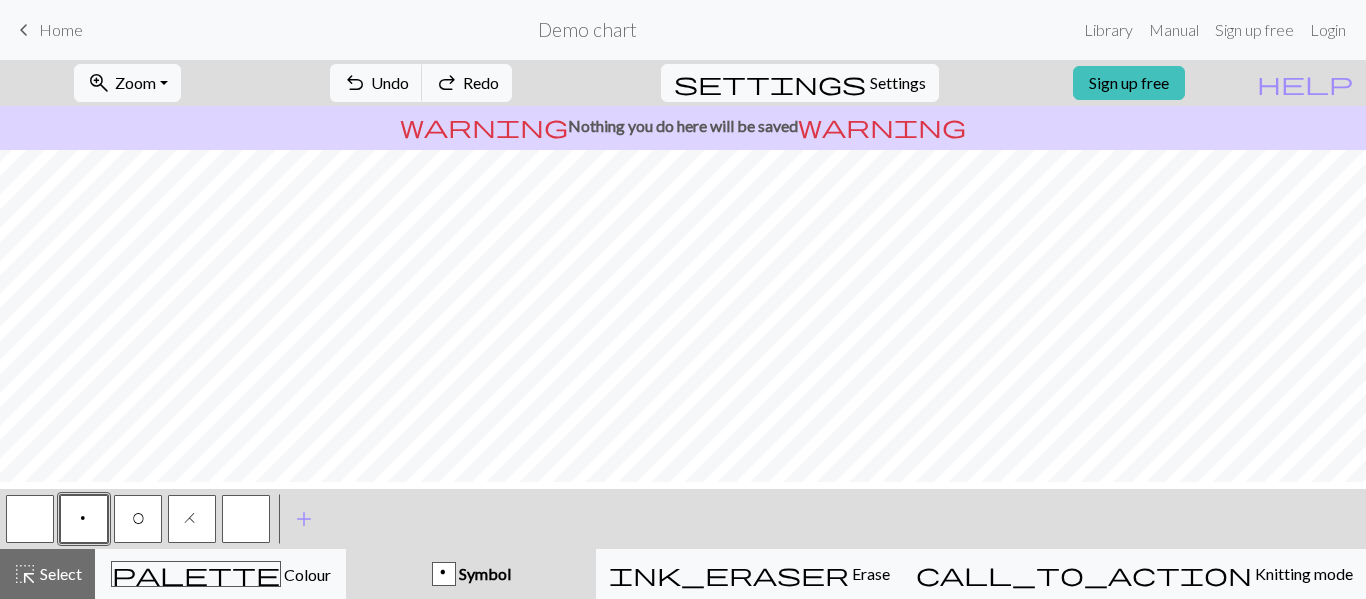 scroll, scrollTop: 40, scrollLeft: 93, axis: both 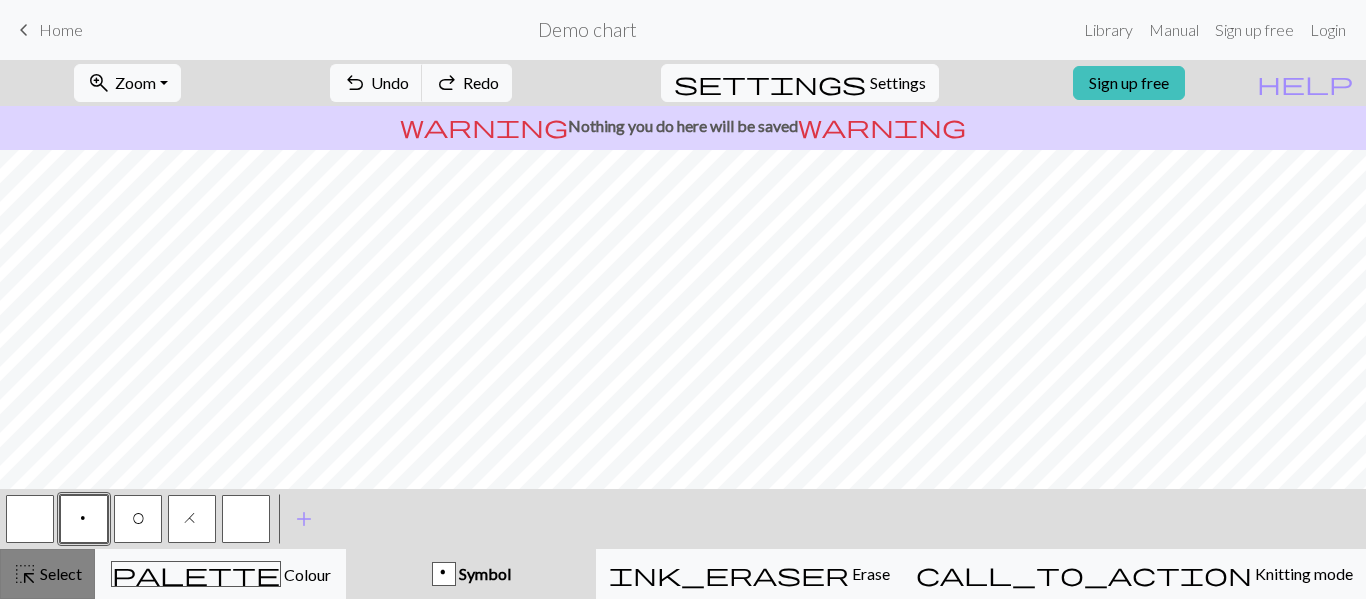 click on "Select" at bounding box center [59, 573] 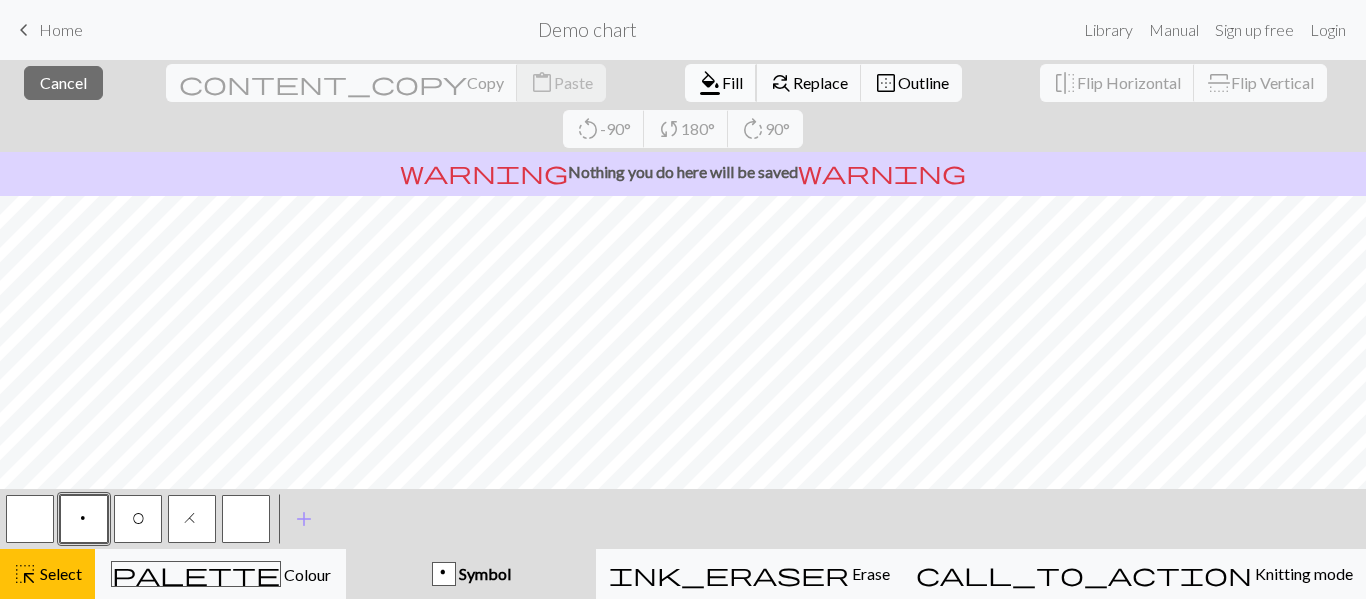 click on "Fill" at bounding box center (732, 82) 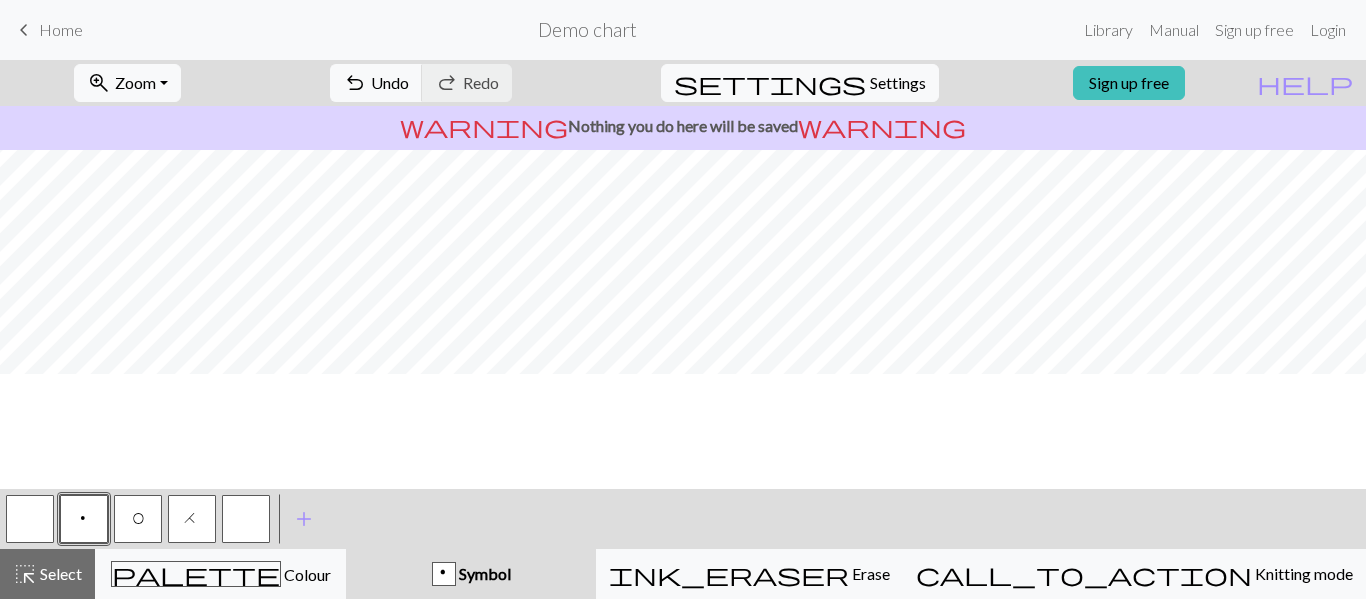scroll, scrollTop: 108, scrollLeft: 93, axis: both 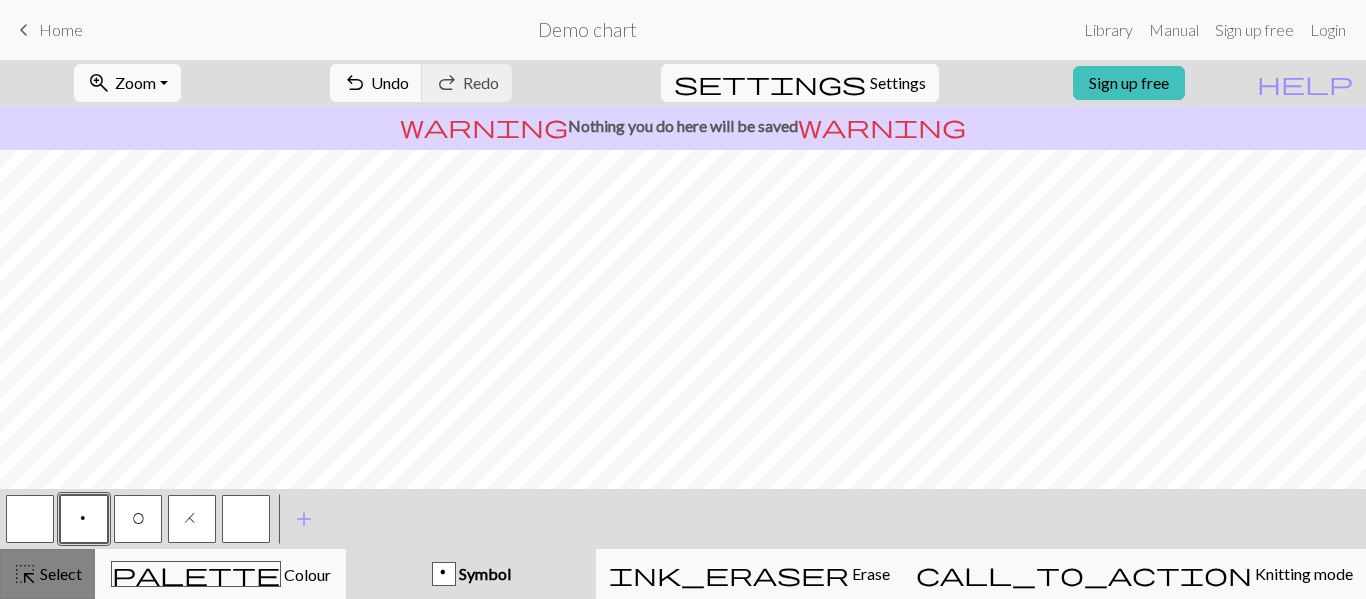 click on "highlight_alt   Select   Select" at bounding box center [47, 574] 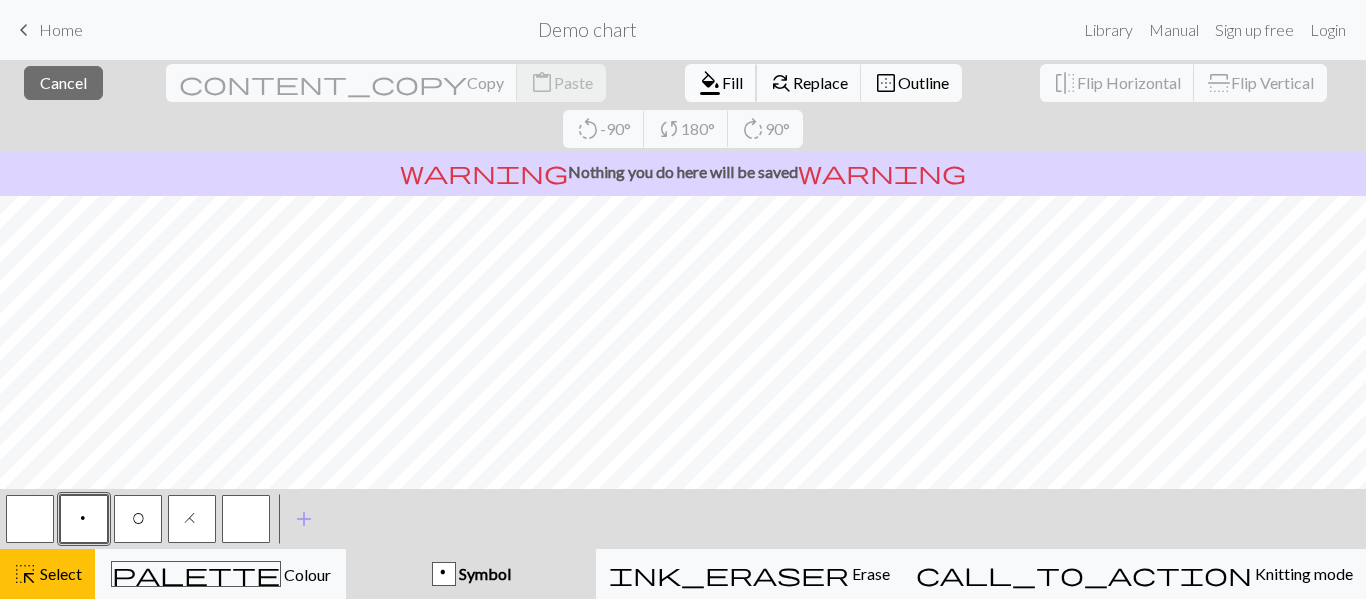 click on "Fill" at bounding box center [732, 82] 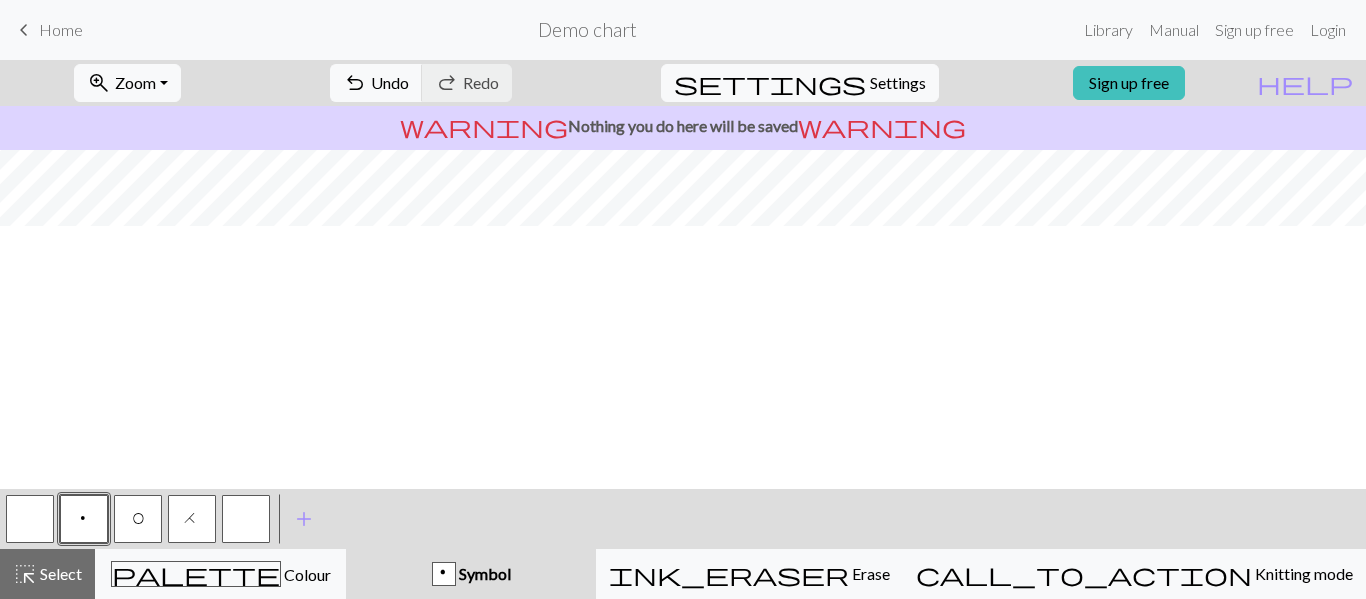 scroll, scrollTop: 0, scrollLeft: 0, axis: both 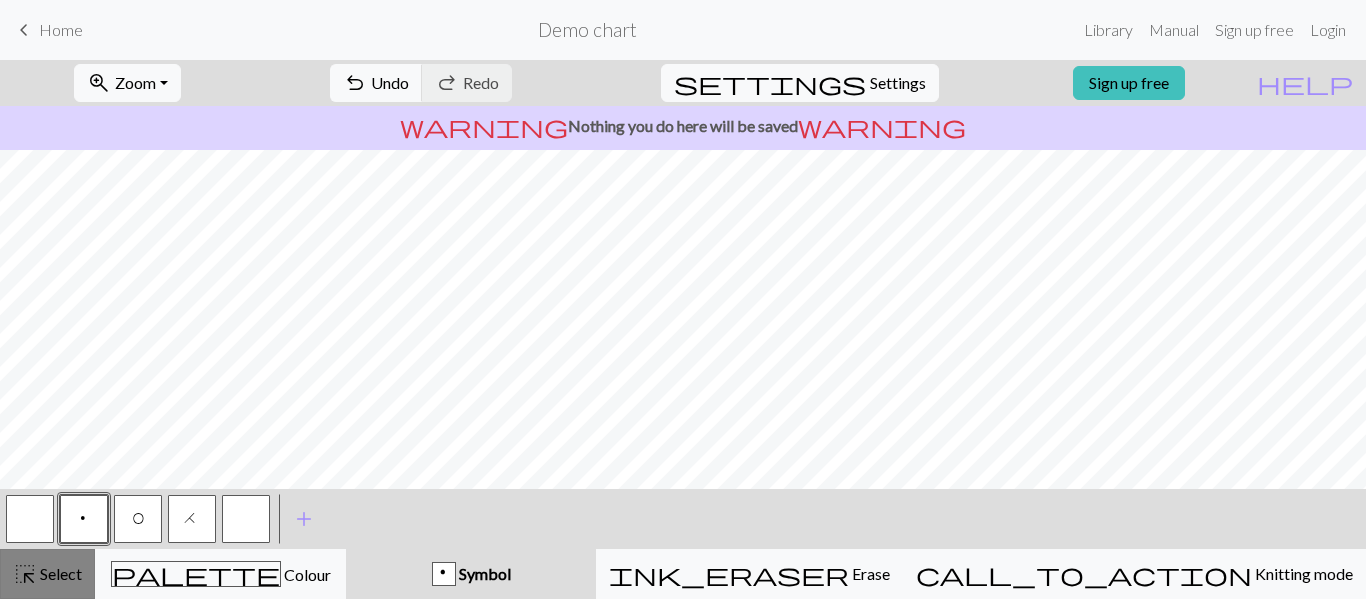 click on "Select" at bounding box center [59, 573] 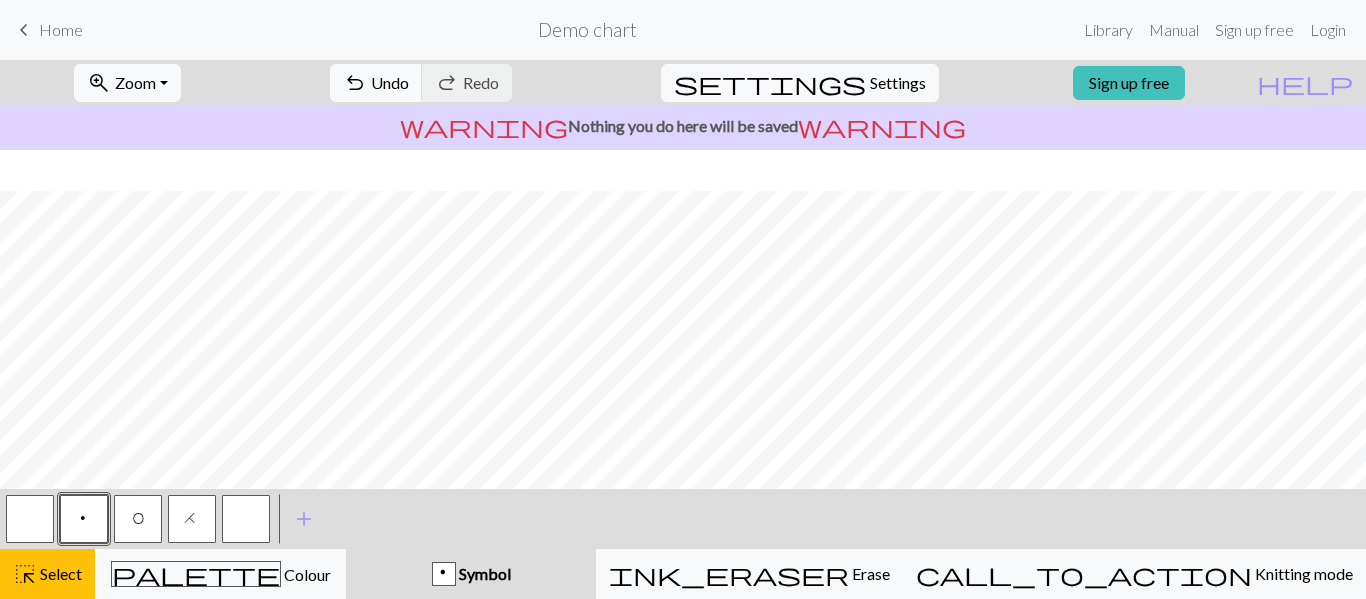 scroll, scrollTop: 93, scrollLeft: 0, axis: vertical 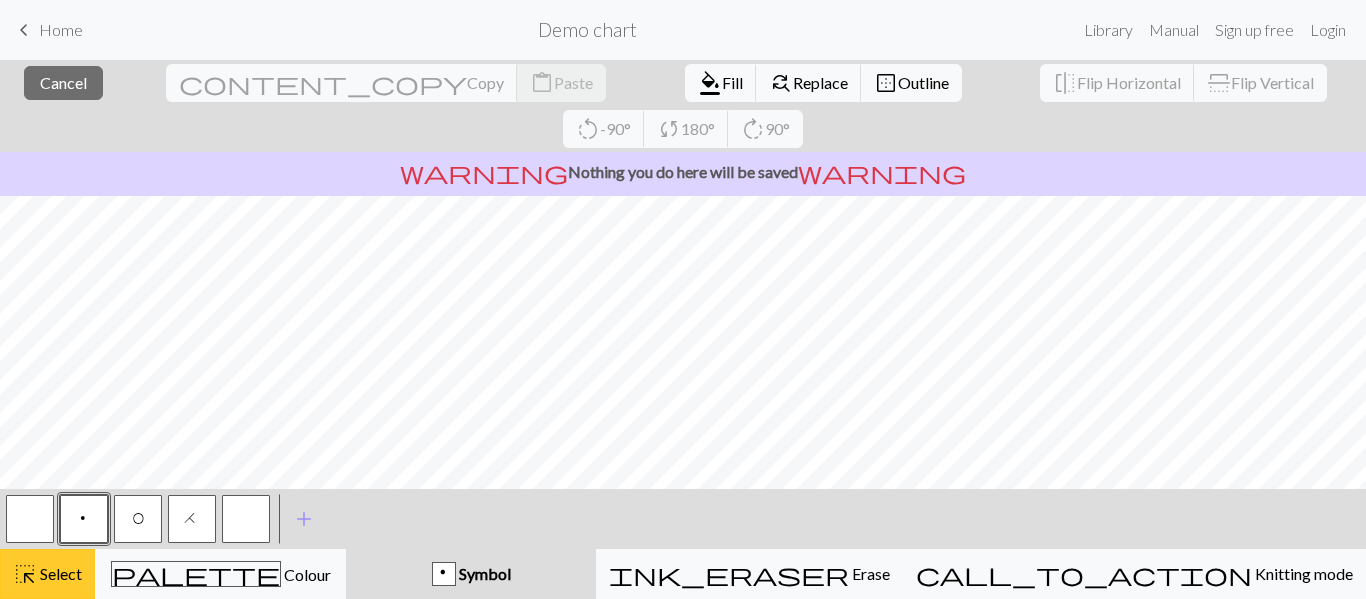 click on "Select" at bounding box center (59, 573) 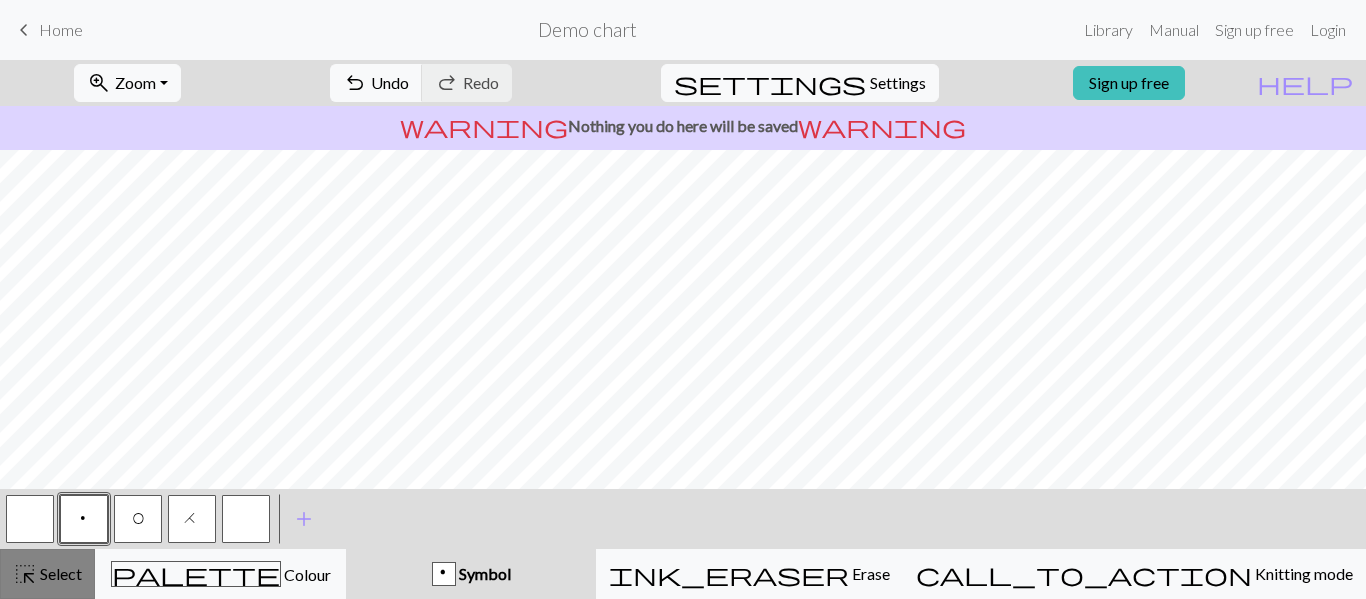 click on "Select" at bounding box center [59, 573] 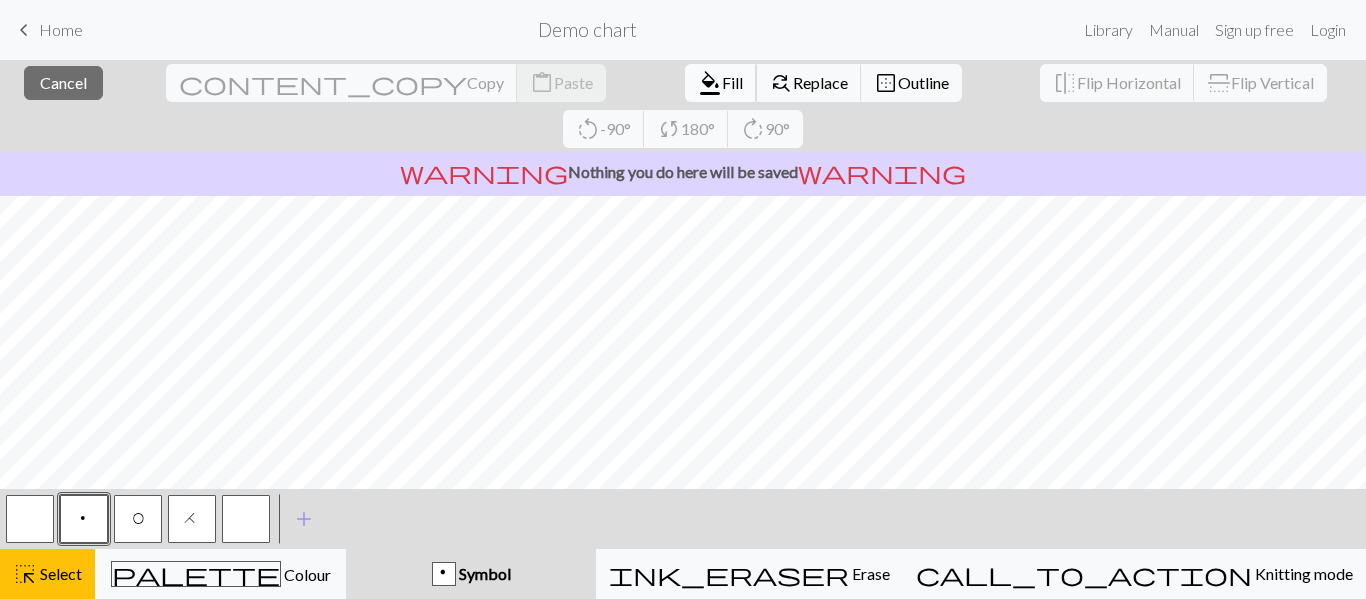 click on "format_color_fill  Fill" at bounding box center [721, 83] 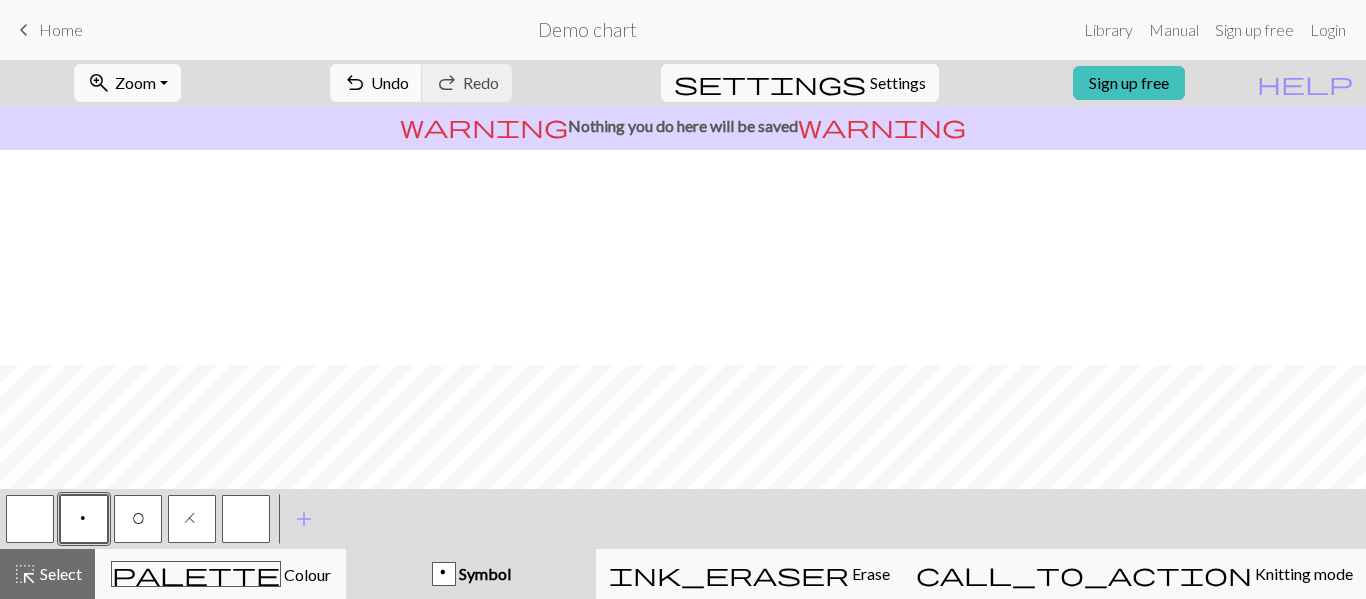 scroll, scrollTop: 215, scrollLeft: 0, axis: vertical 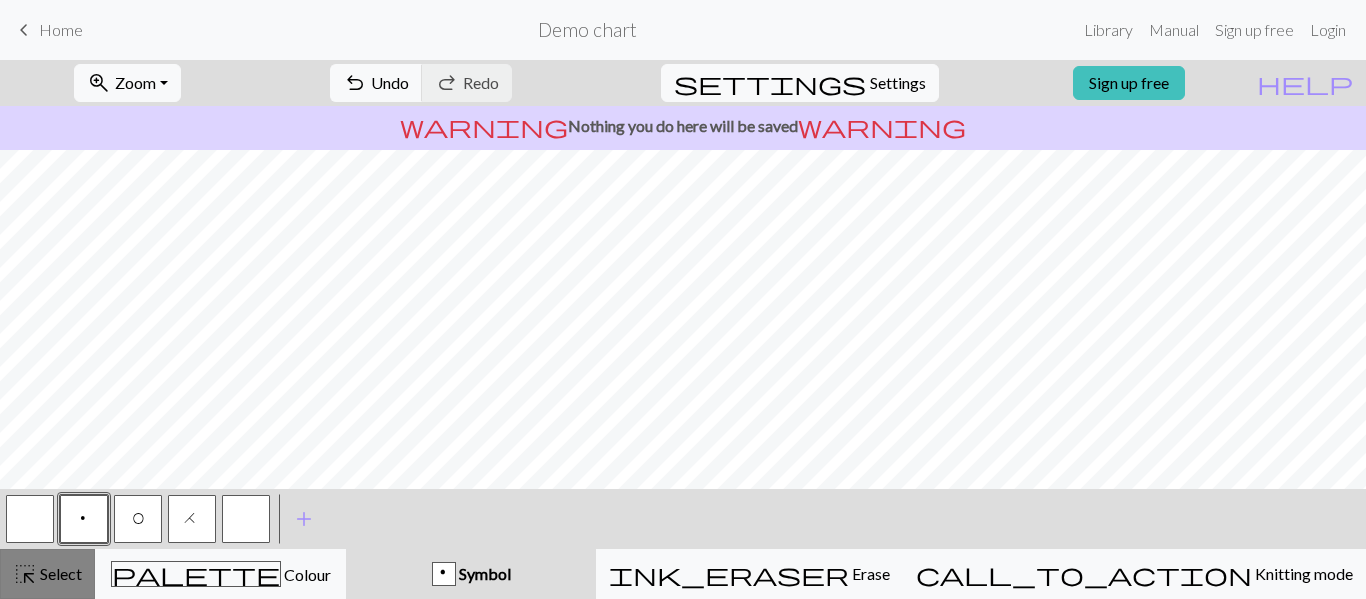 click on "Select" at bounding box center [59, 573] 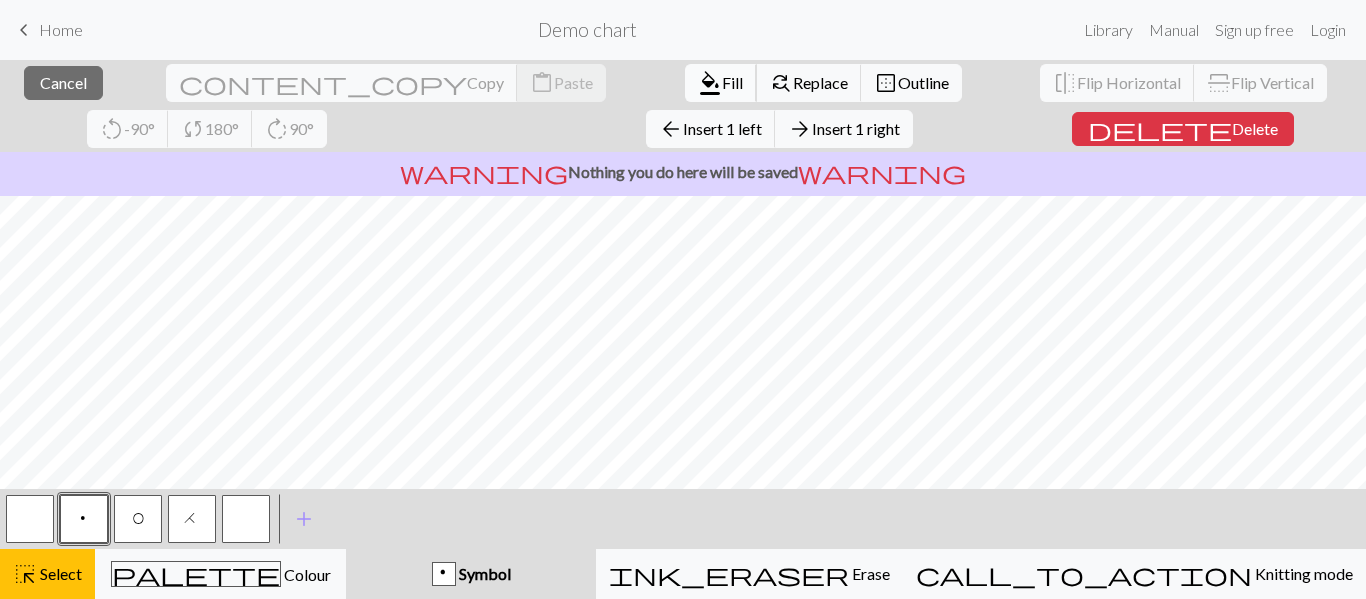 click on "Fill" at bounding box center [732, 82] 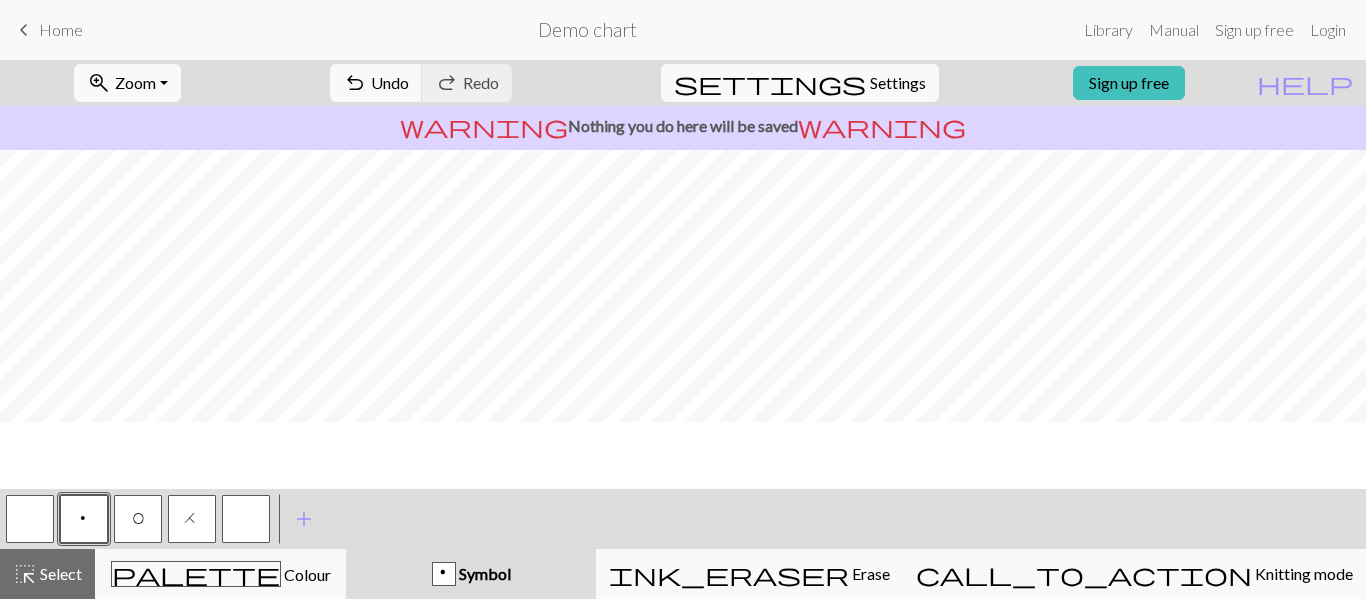 scroll, scrollTop: 0, scrollLeft: 0, axis: both 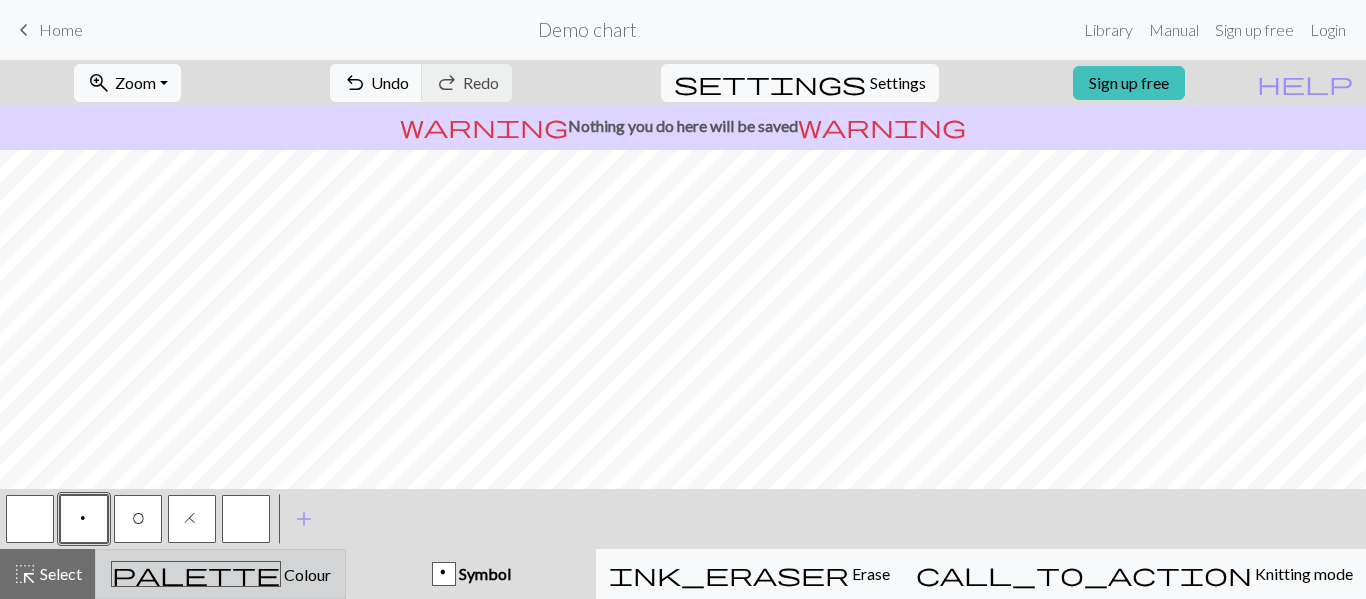 click on "palette   Colour   Colour" at bounding box center (220, 574) 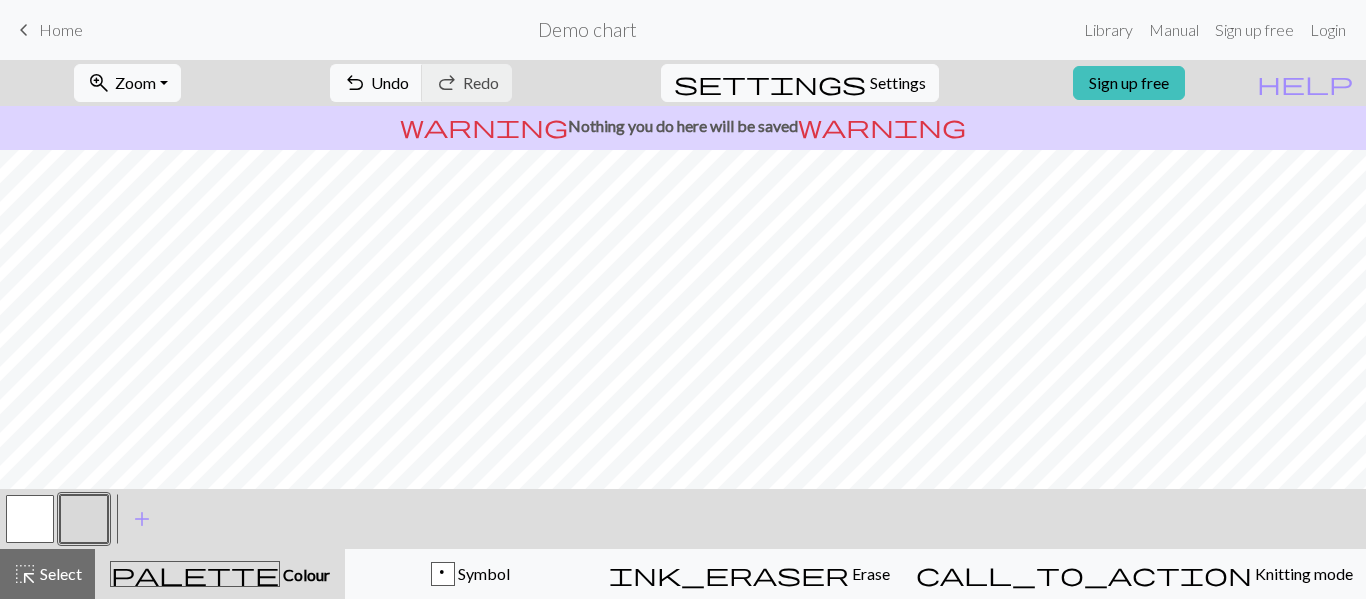 click at bounding box center [84, 519] 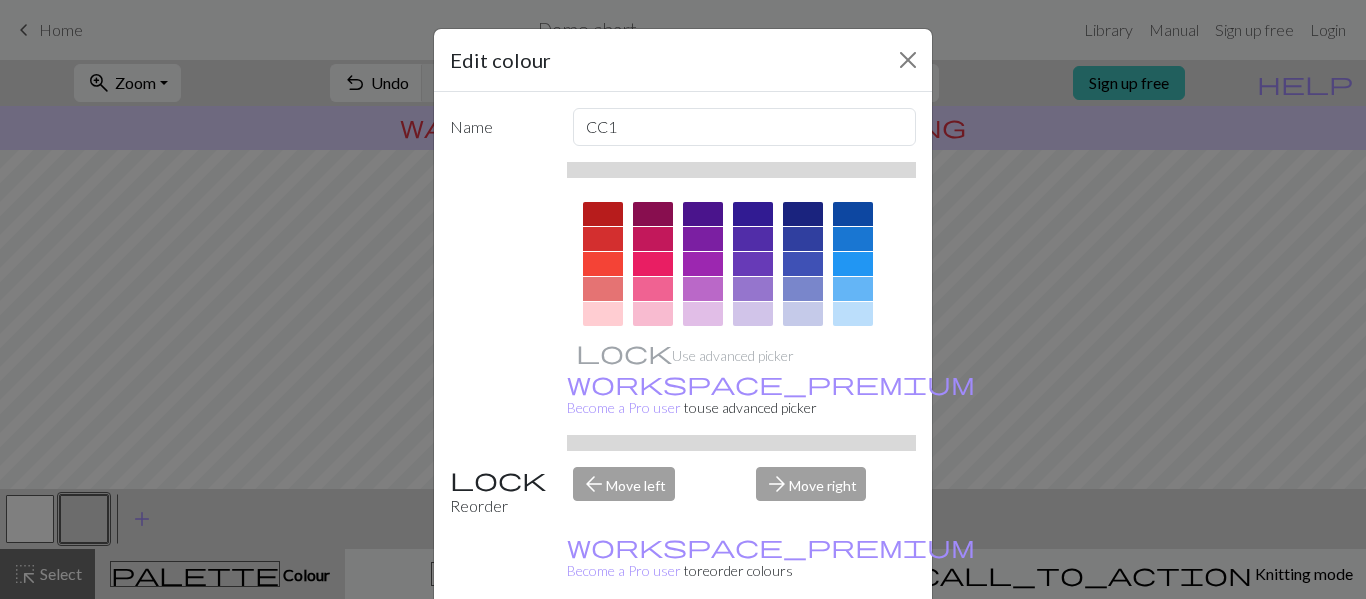 click on "Cancel" at bounding box center (879, 650) 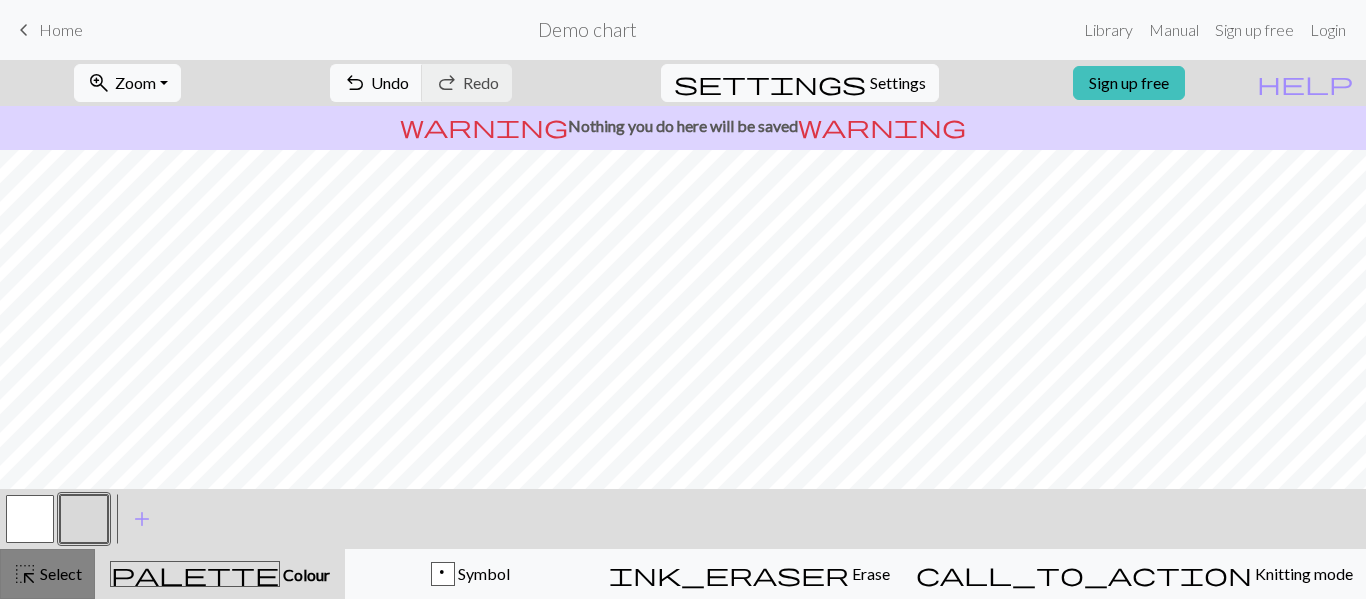 click on "Select" at bounding box center [59, 573] 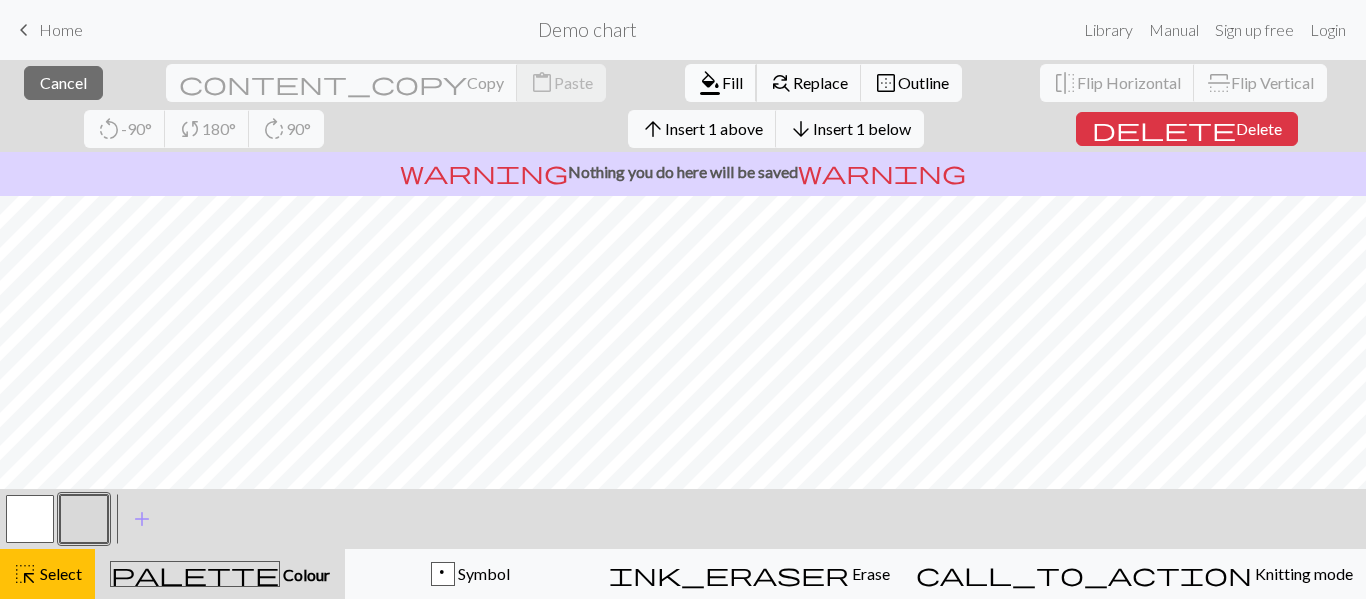 click on "Fill" at bounding box center [732, 82] 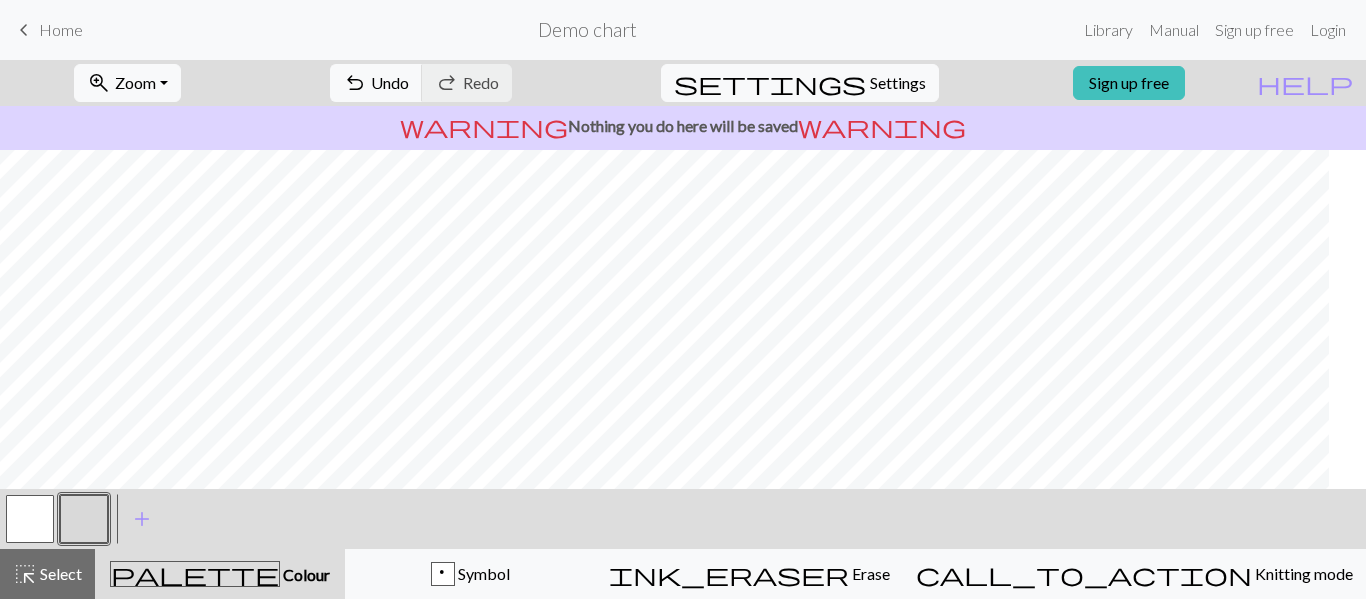 scroll, scrollTop: 218, scrollLeft: 971, axis: both 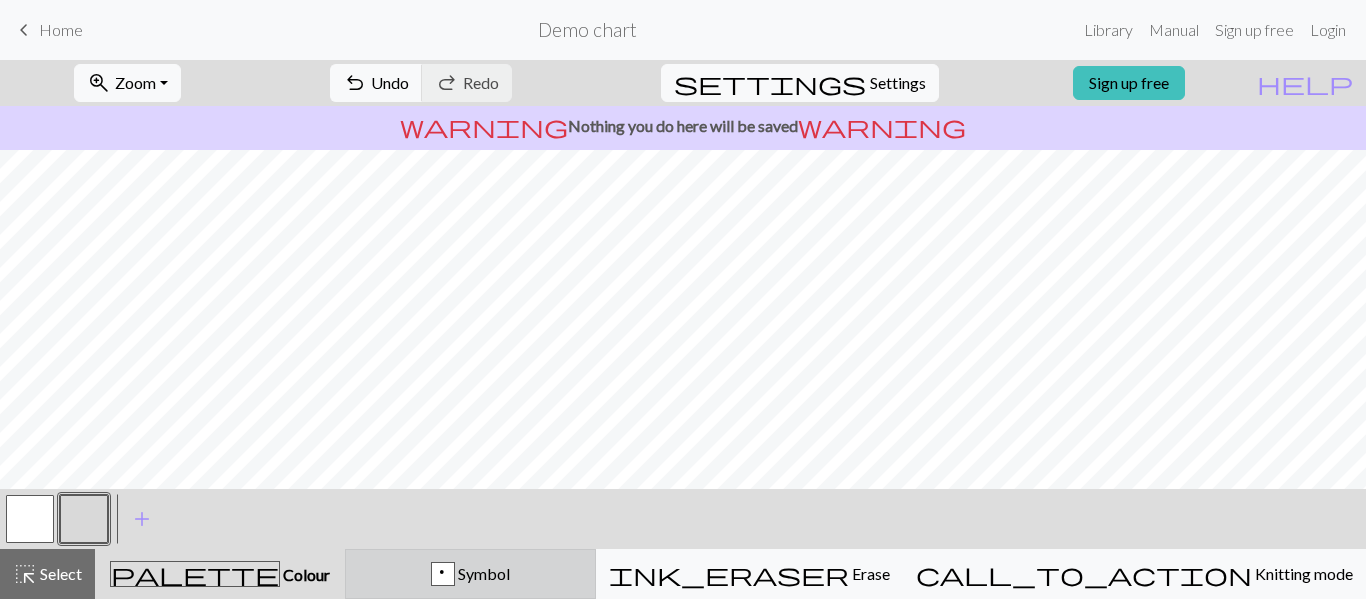 click on "p   Symbol" at bounding box center (470, 574) 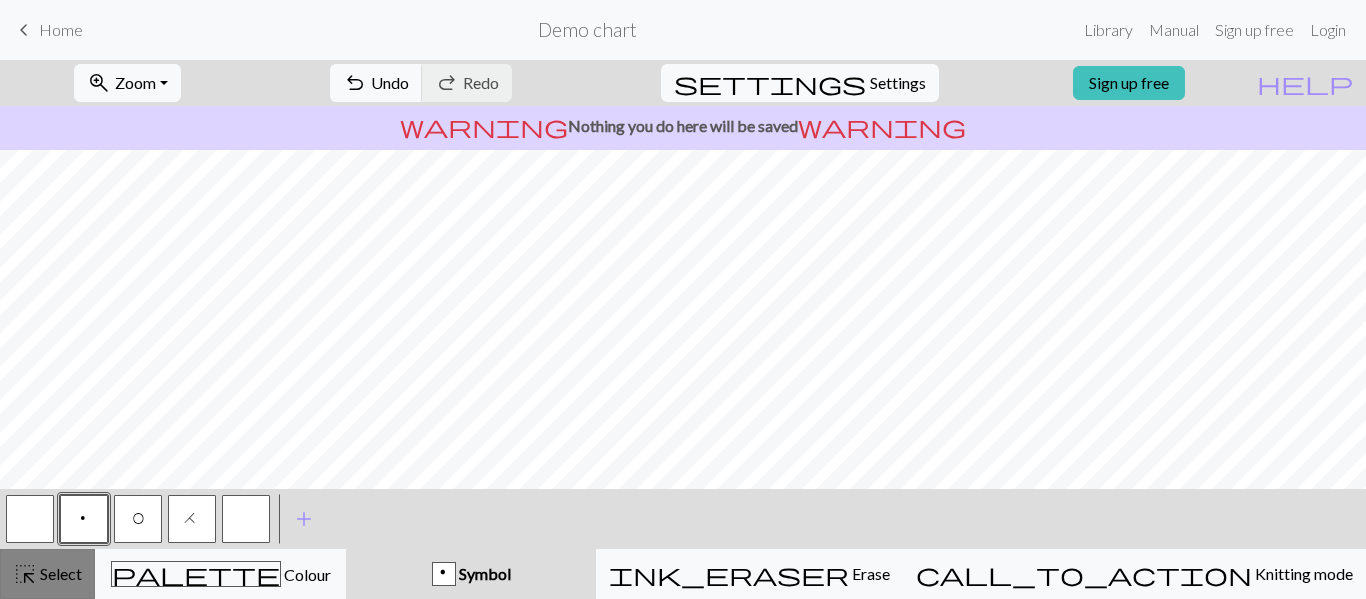 click on "Select" at bounding box center (59, 573) 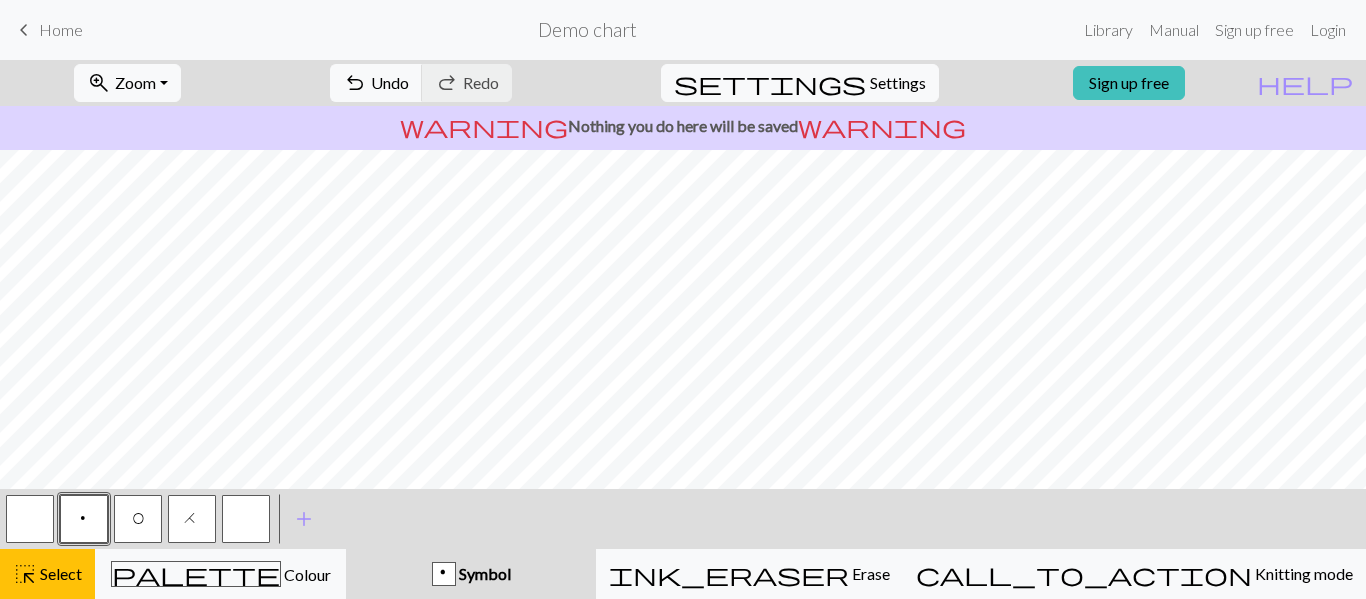 click at bounding box center (30, 519) 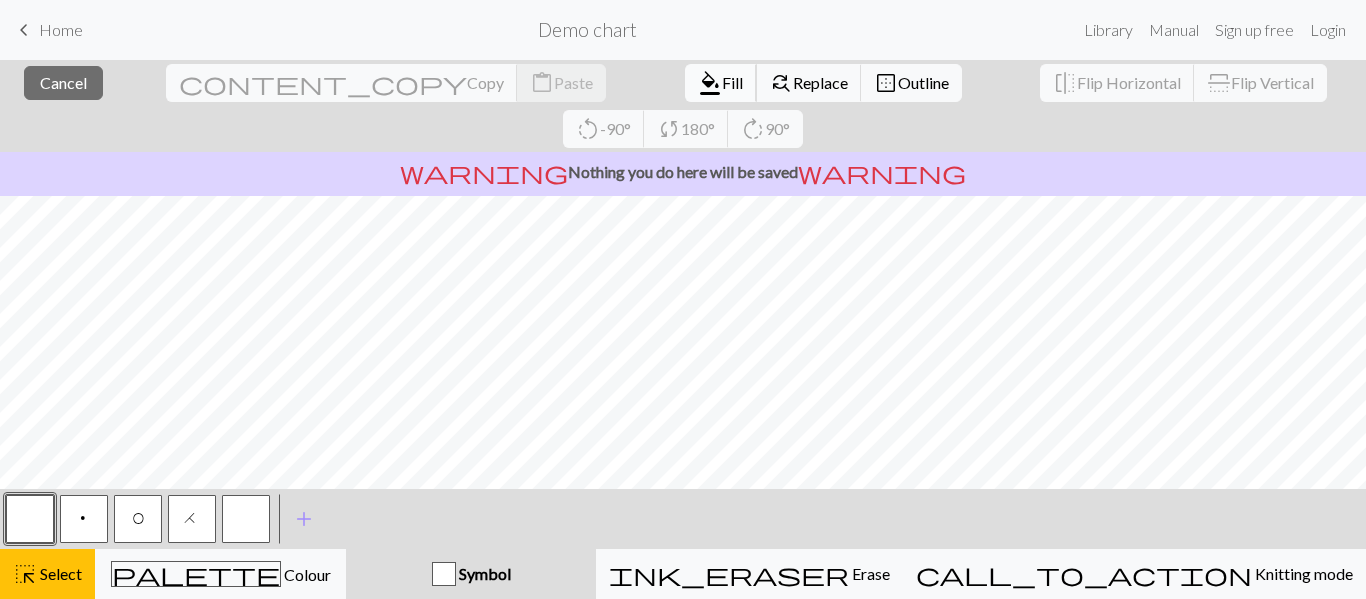 click on "format_color_fill" at bounding box center [710, 83] 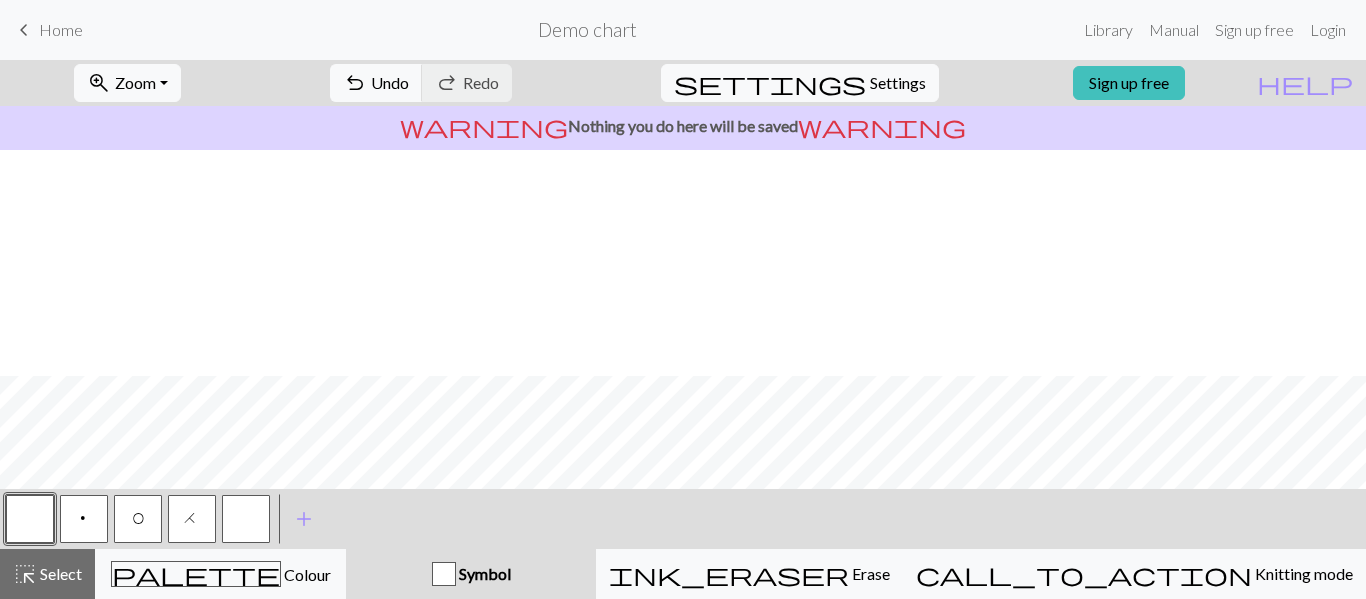 scroll, scrollTop: 444, scrollLeft: 971, axis: both 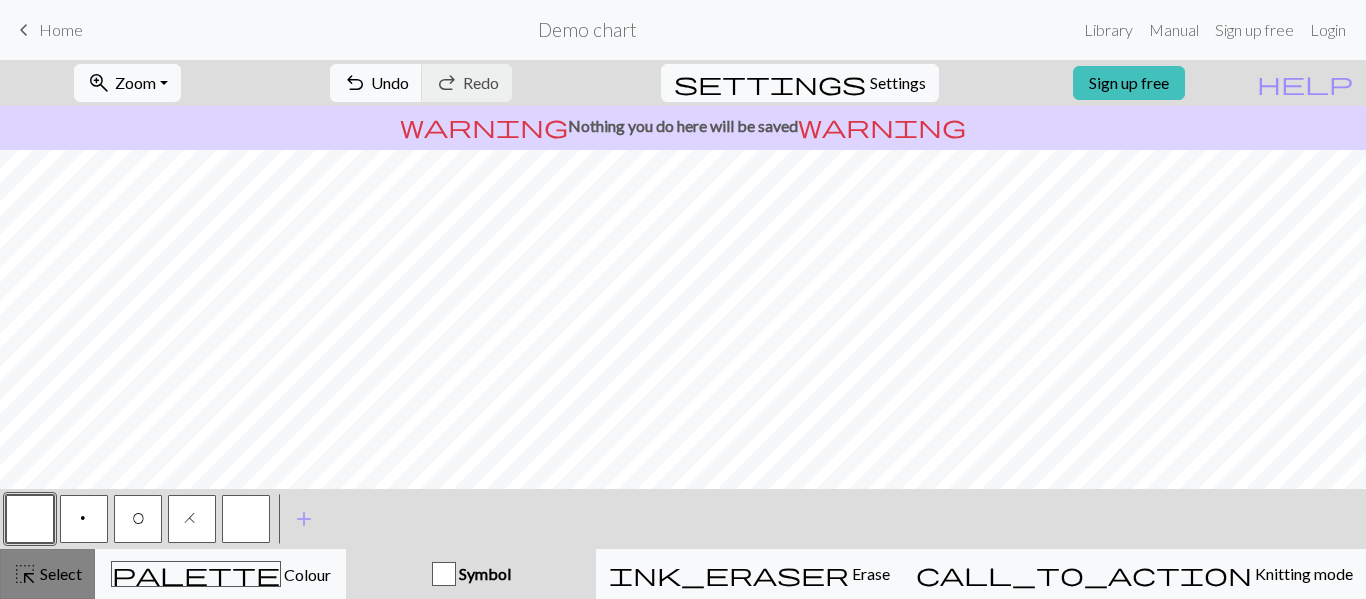 click on "highlight_alt   Select   Select" at bounding box center (47, 574) 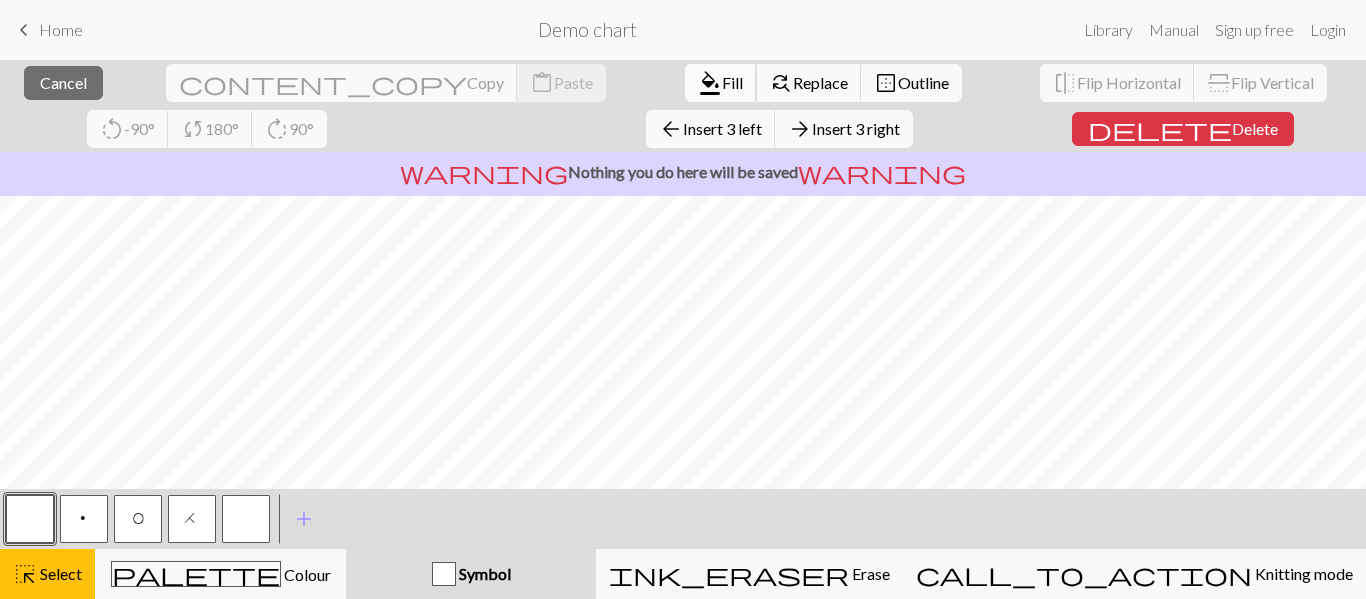 click on "Fill" at bounding box center [732, 82] 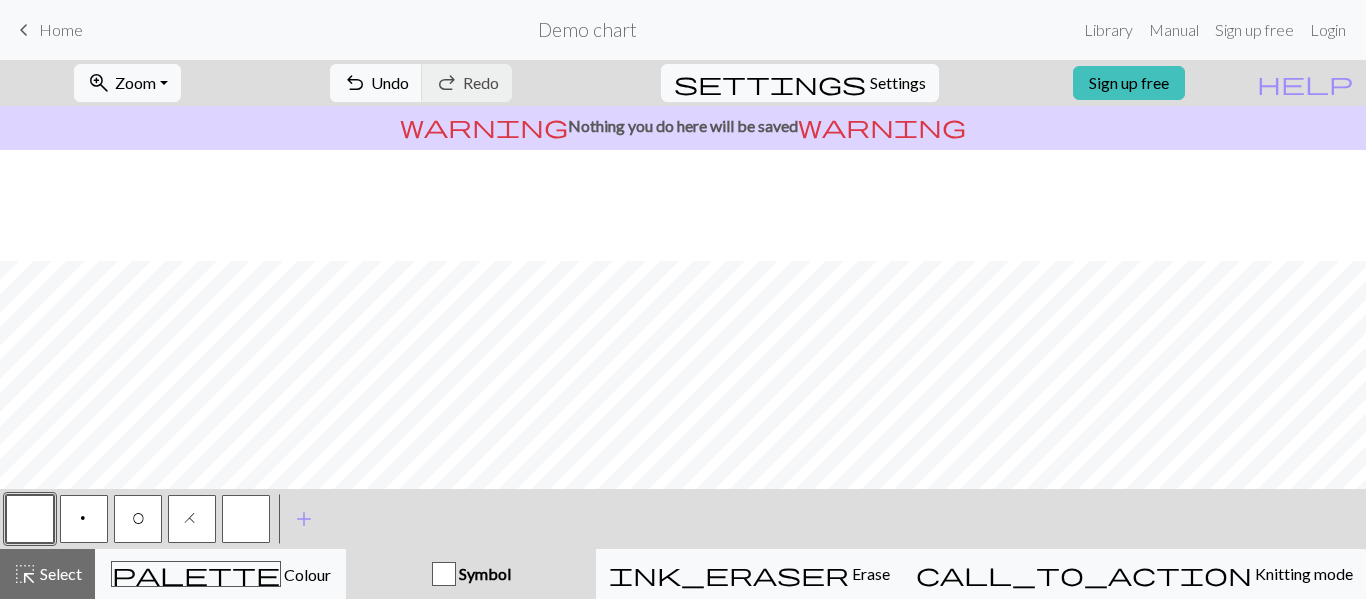 scroll, scrollTop: 771, scrollLeft: 971, axis: both 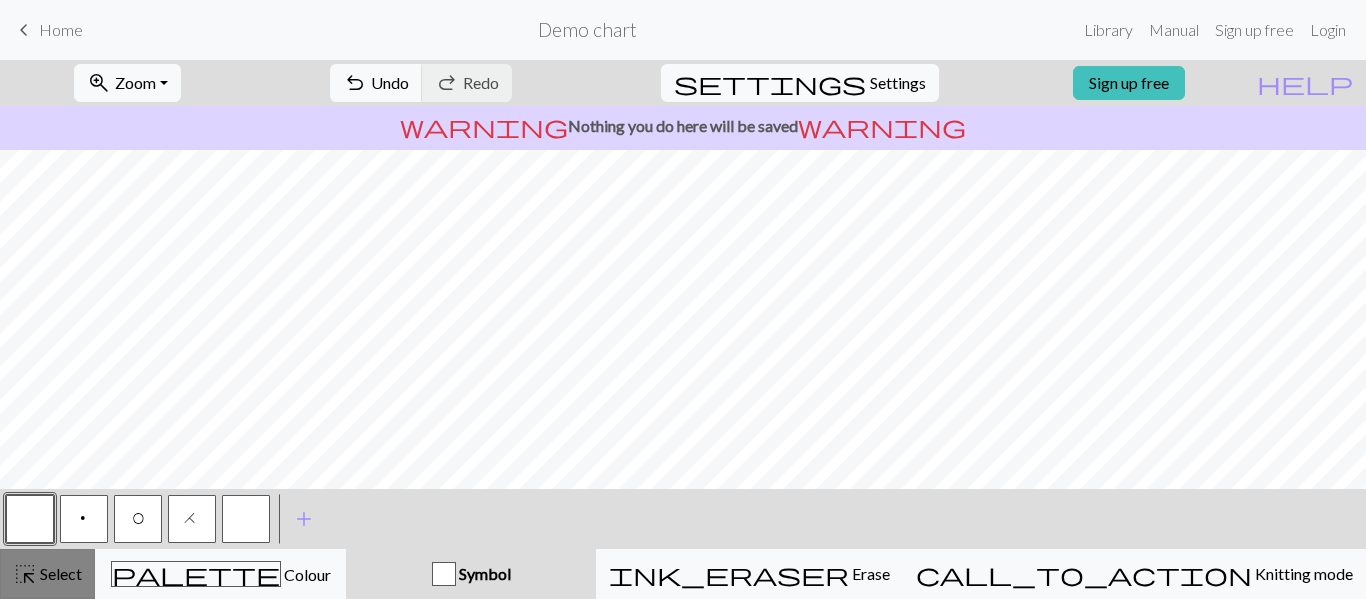 click on "Select" at bounding box center [59, 573] 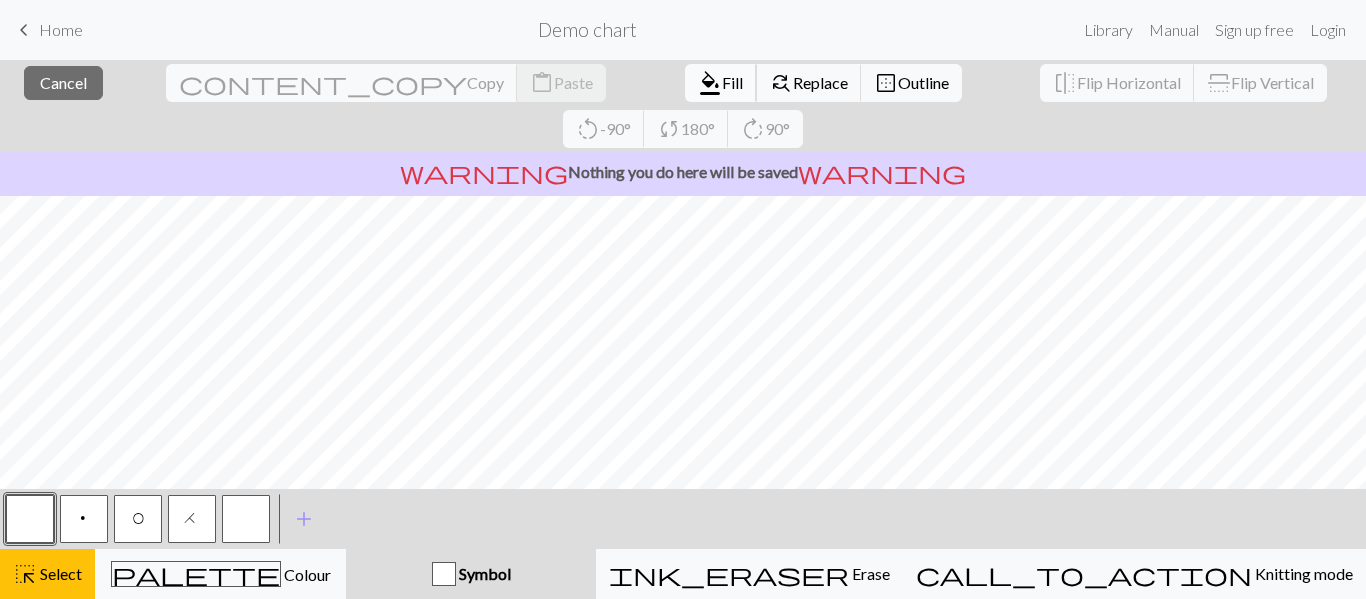 click on "Fill" at bounding box center [732, 82] 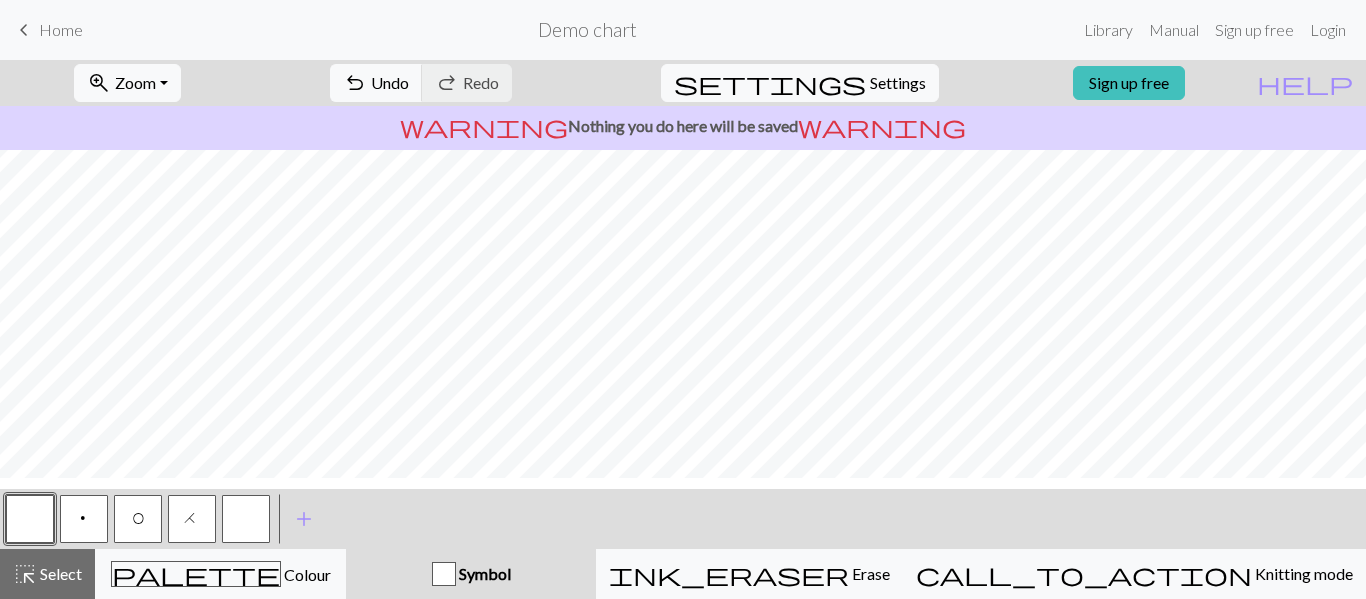 scroll, scrollTop: 960, scrollLeft: 971, axis: both 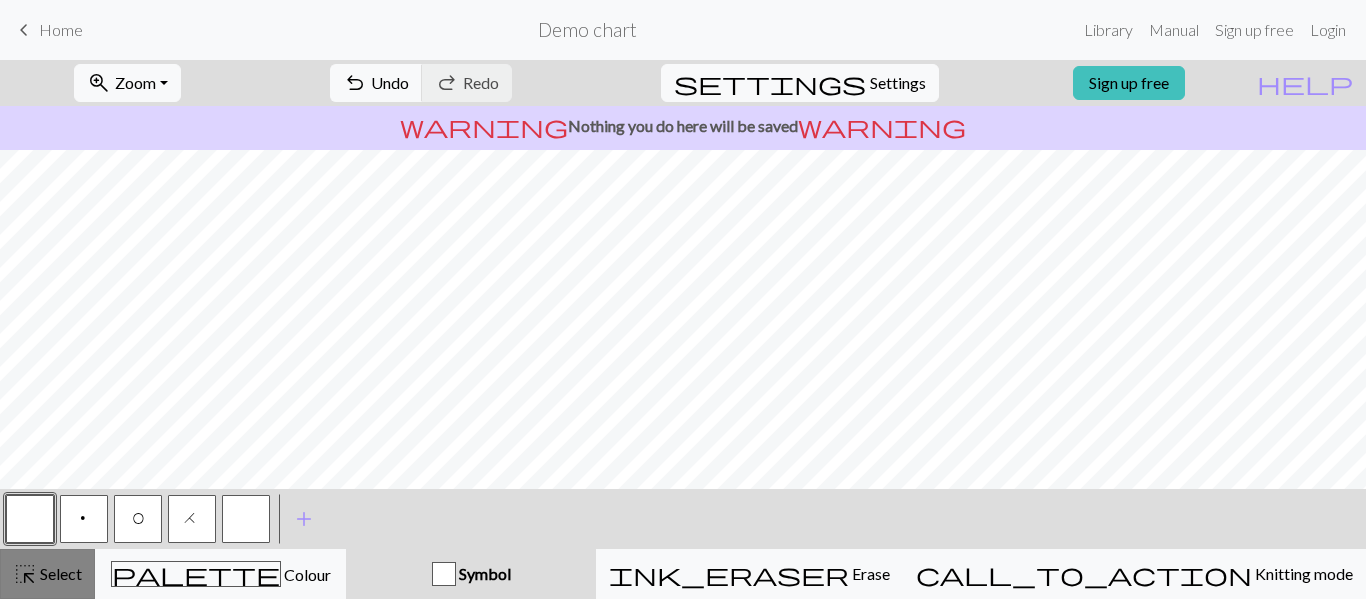 click on "highlight_alt   Select   Select" at bounding box center [47, 574] 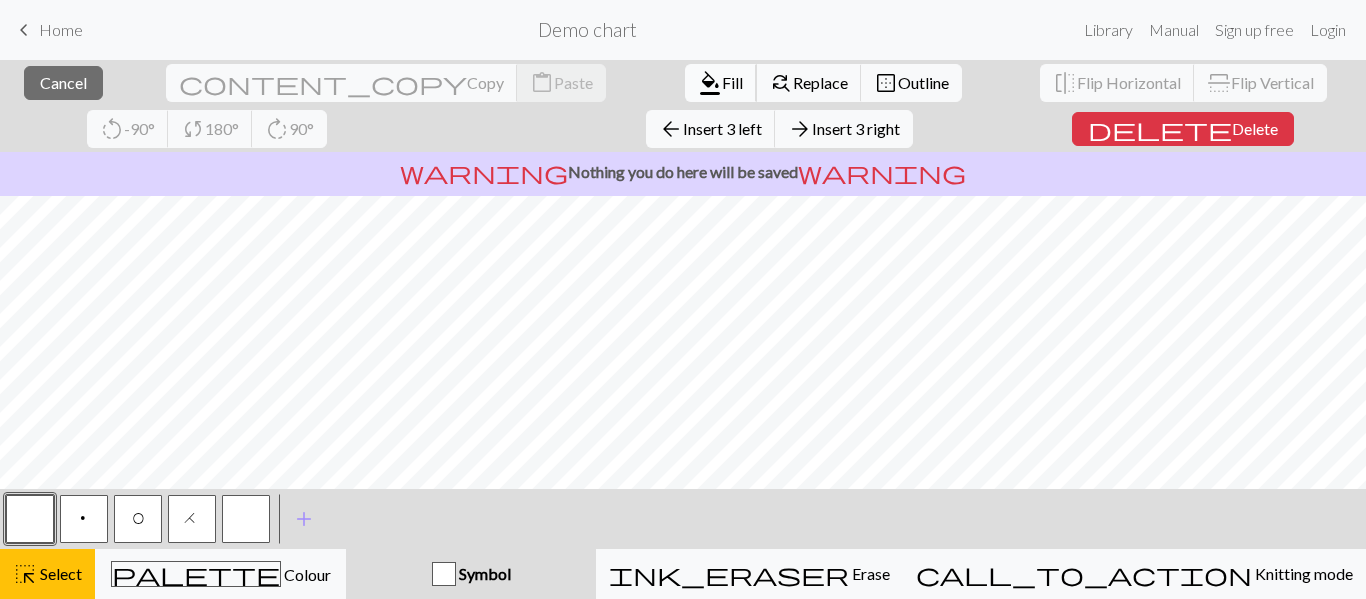 click on "format_color_fill" at bounding box center (710, 83) 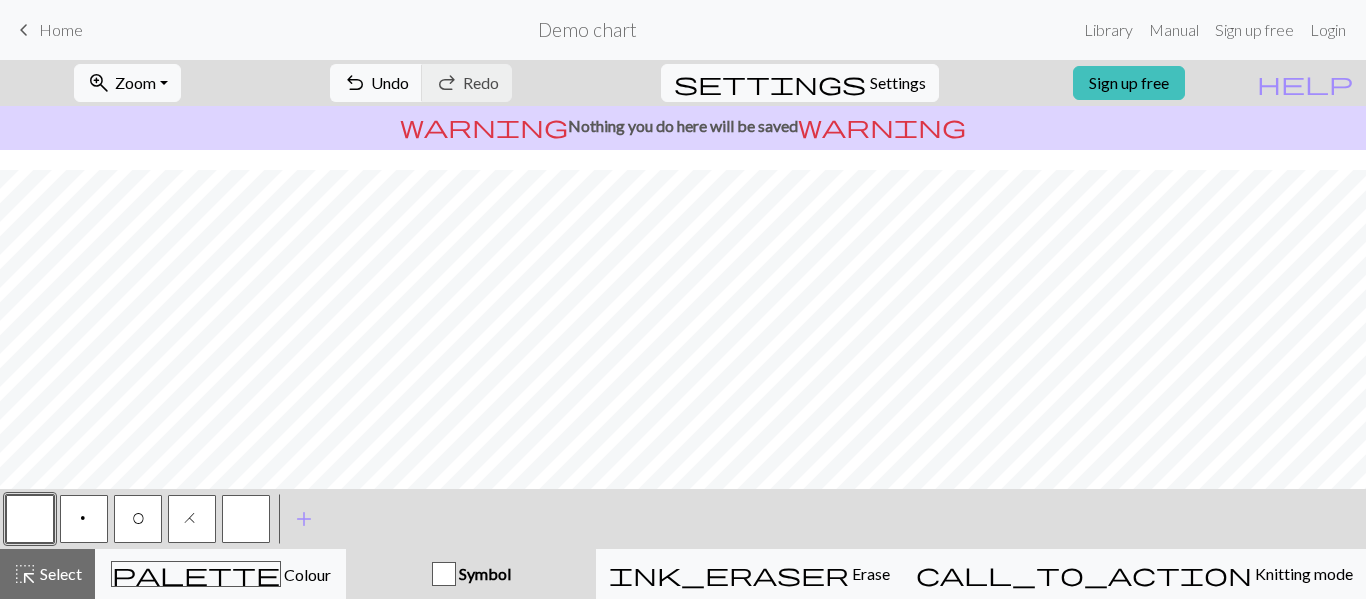 scroll, scrollTop: 1255, scrollLeft: 971, axis: both 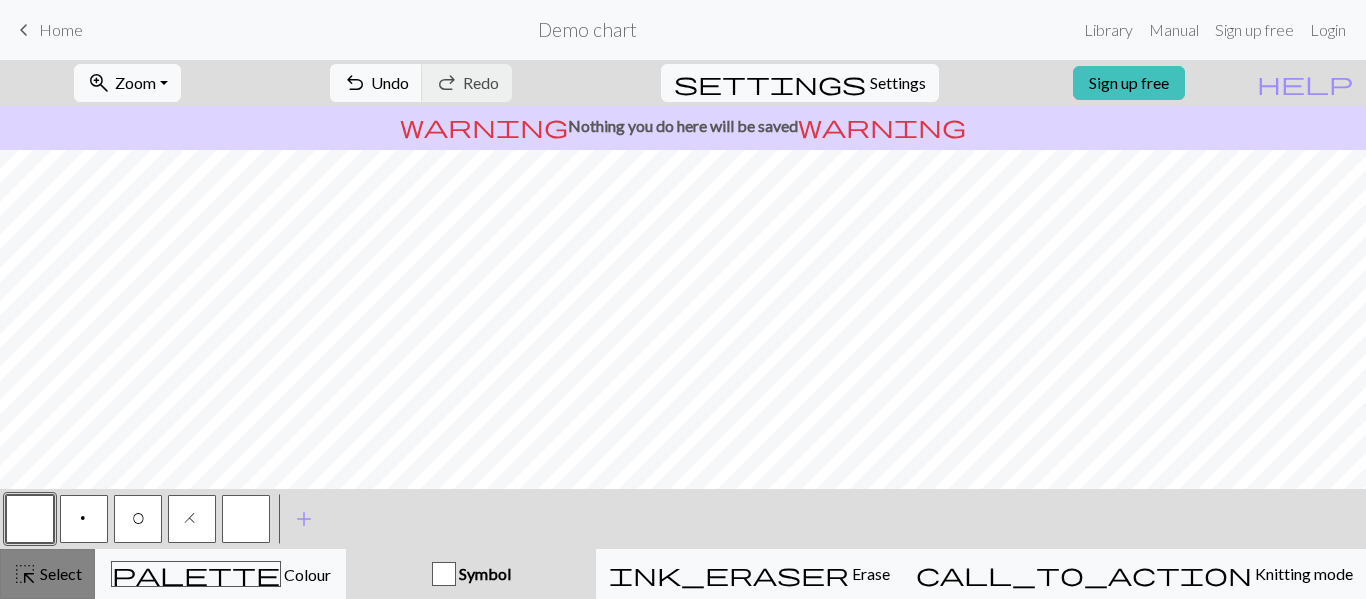 click on "highlight_alt" at bounding box center (25, 574) 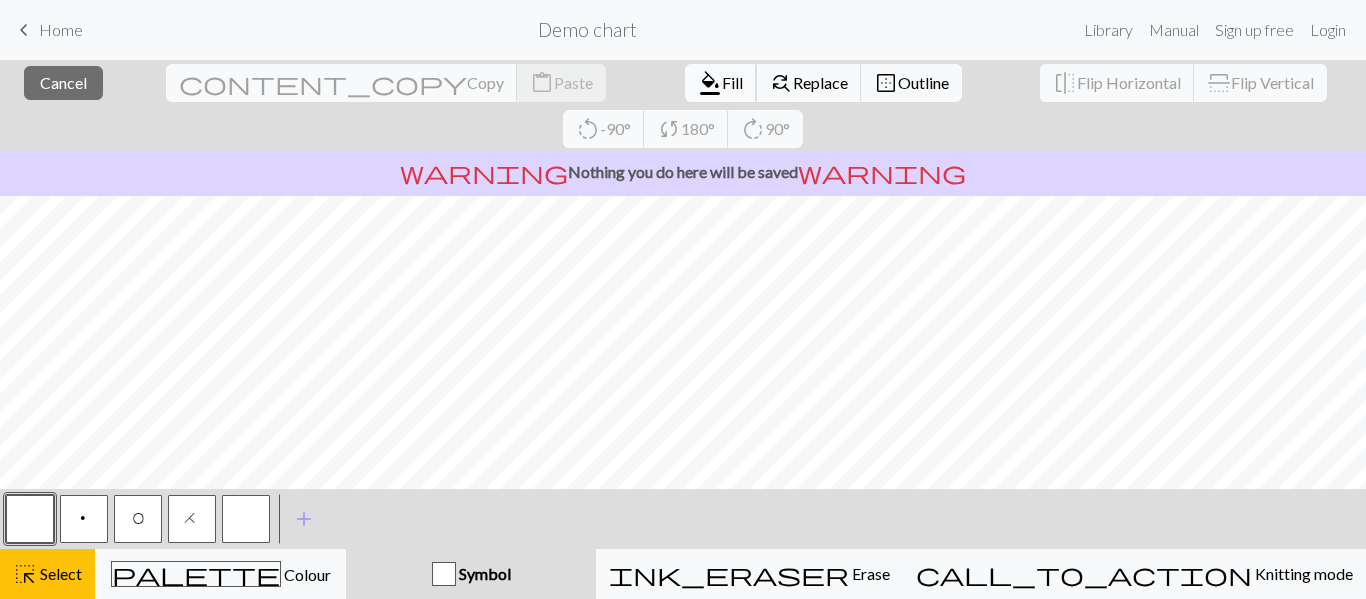 click on "format_color_fill  Fill" at bounding box center (721, 83) 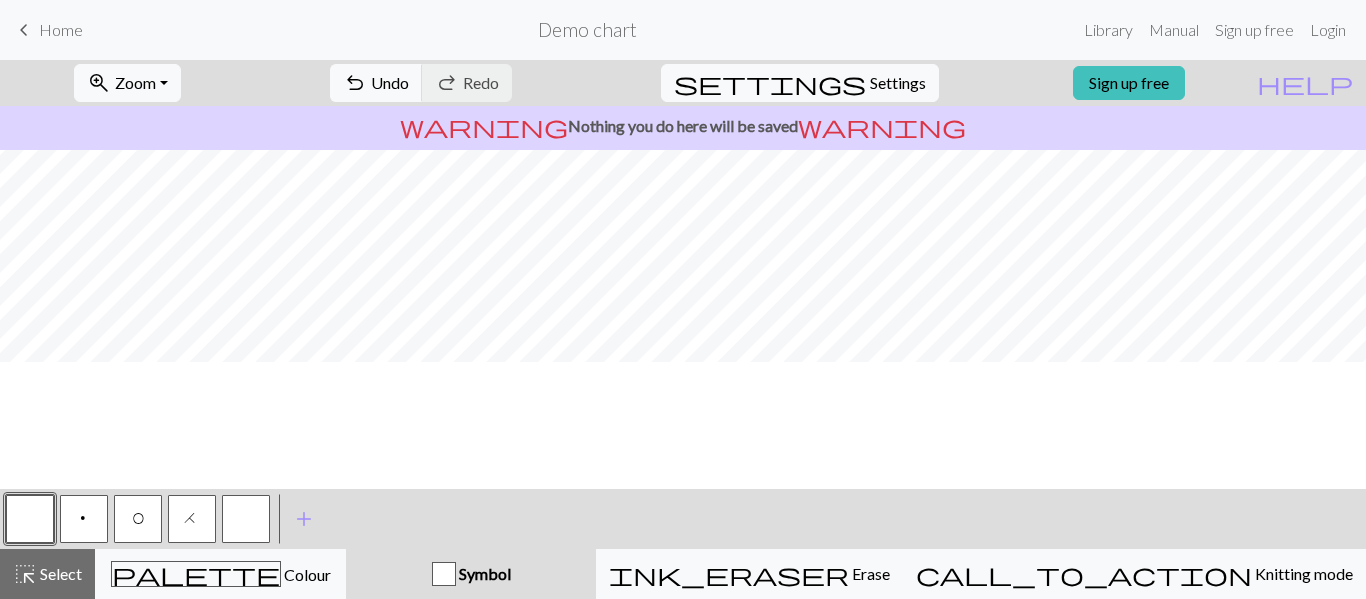 scroll, scrollTop: 1395, scrollLeft: 971, axis: both 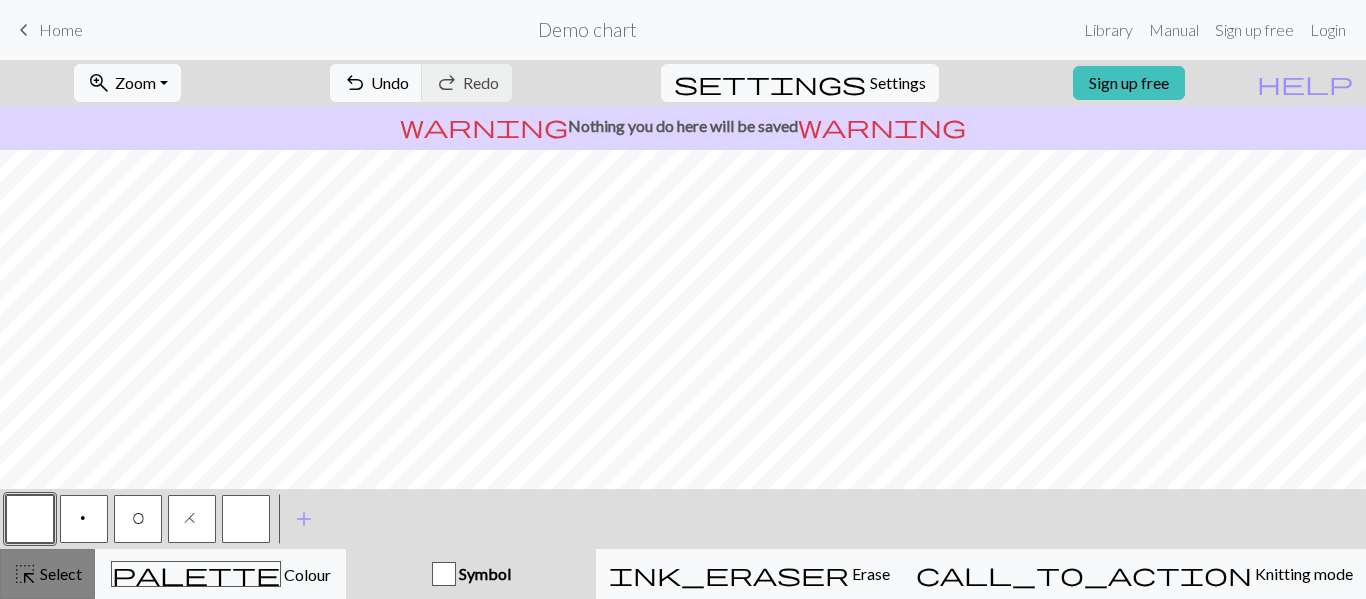 click on "Select" at bounding box center (59, 573) 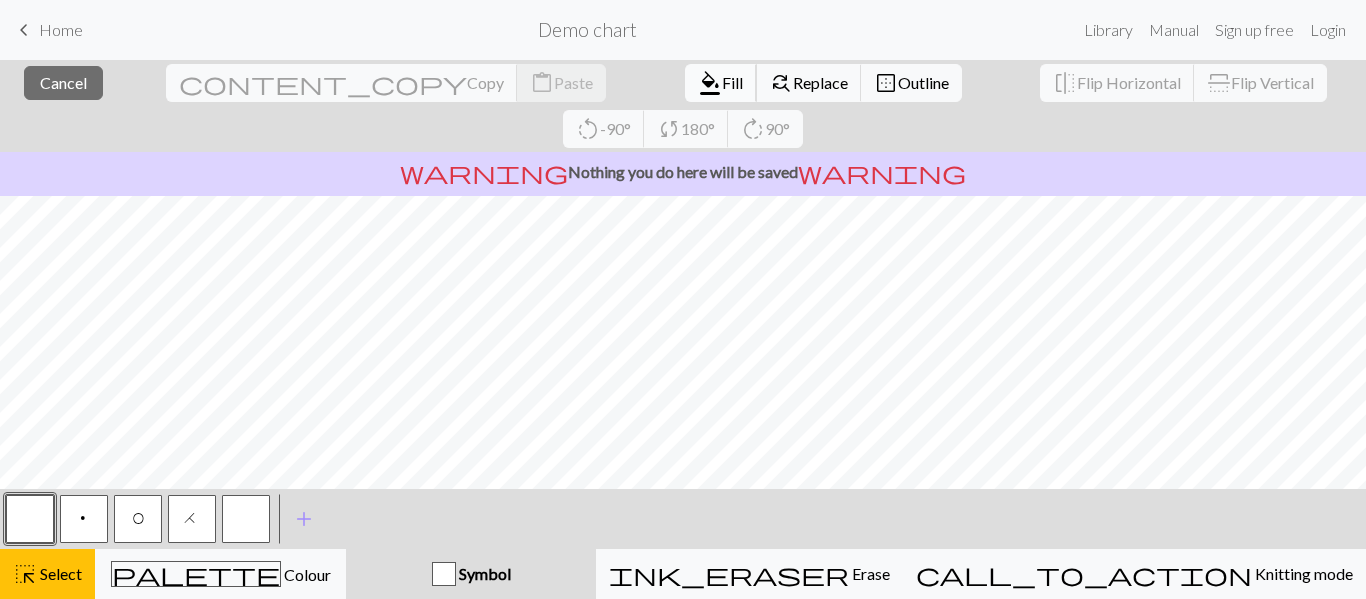 click on "format_color_fill" at bounding box center (710, 83) 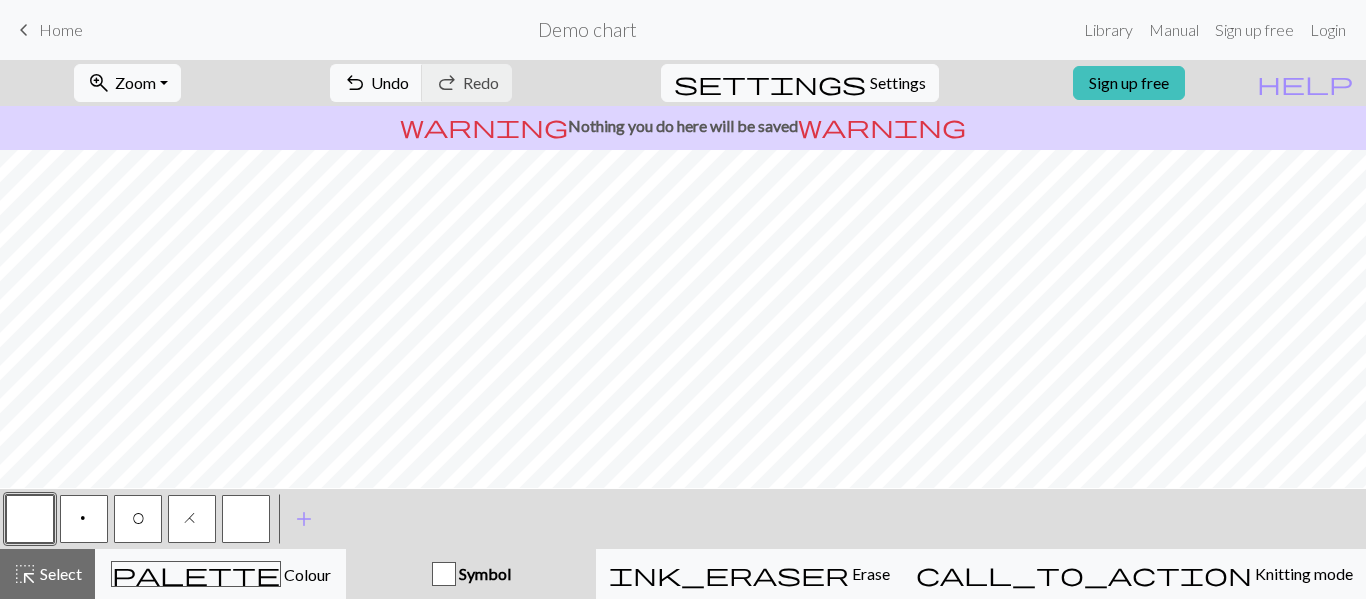 scroll, scrollTop: 1587, scrollLeft: 971, axis: both 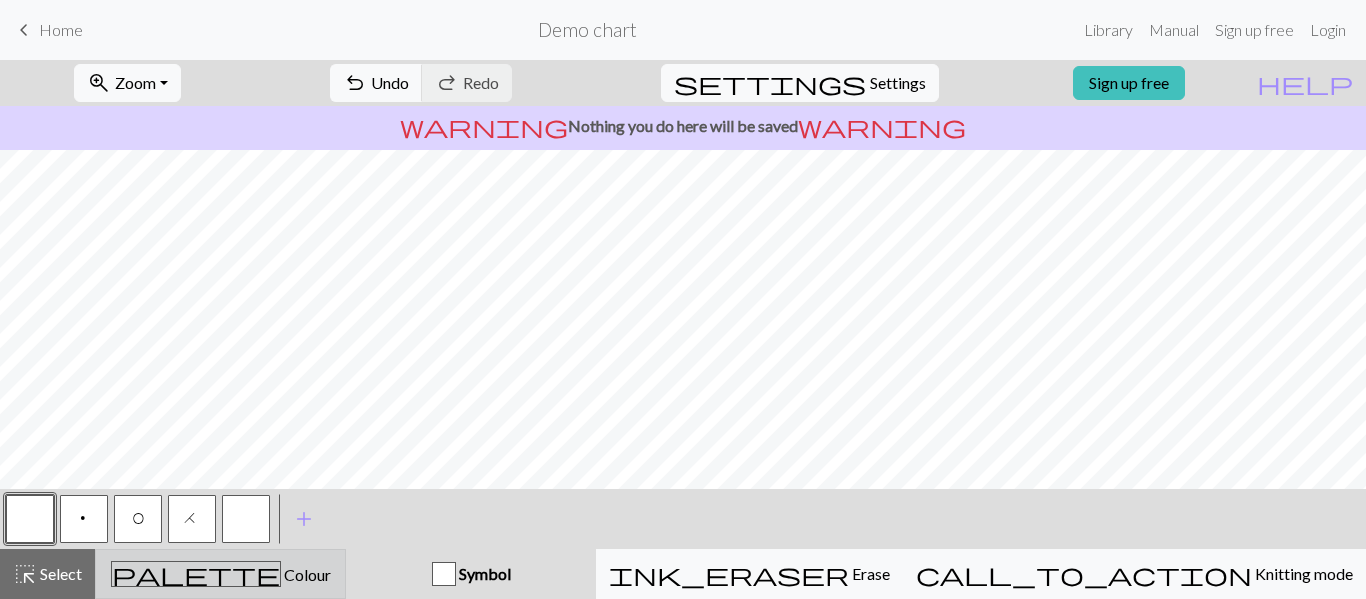 click on "palette   Colour   Colour" at bounding box center (220, 574) 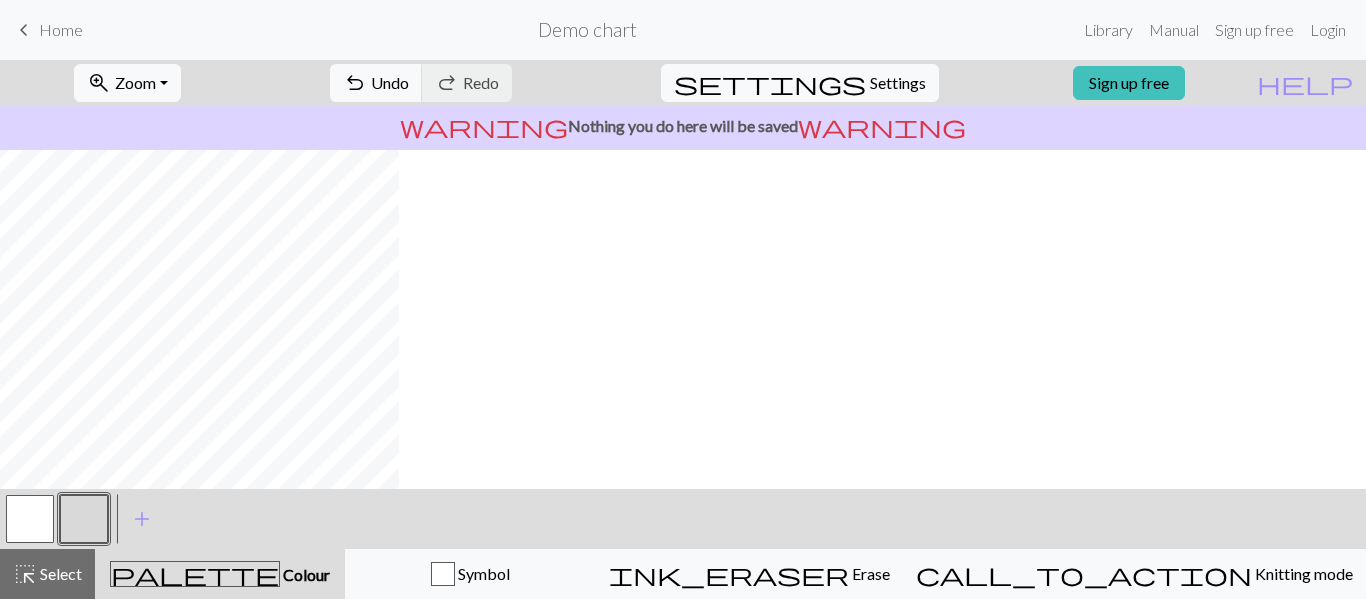 scroll, scrollTop: 179, scrollLeft: 0, axis: vertical 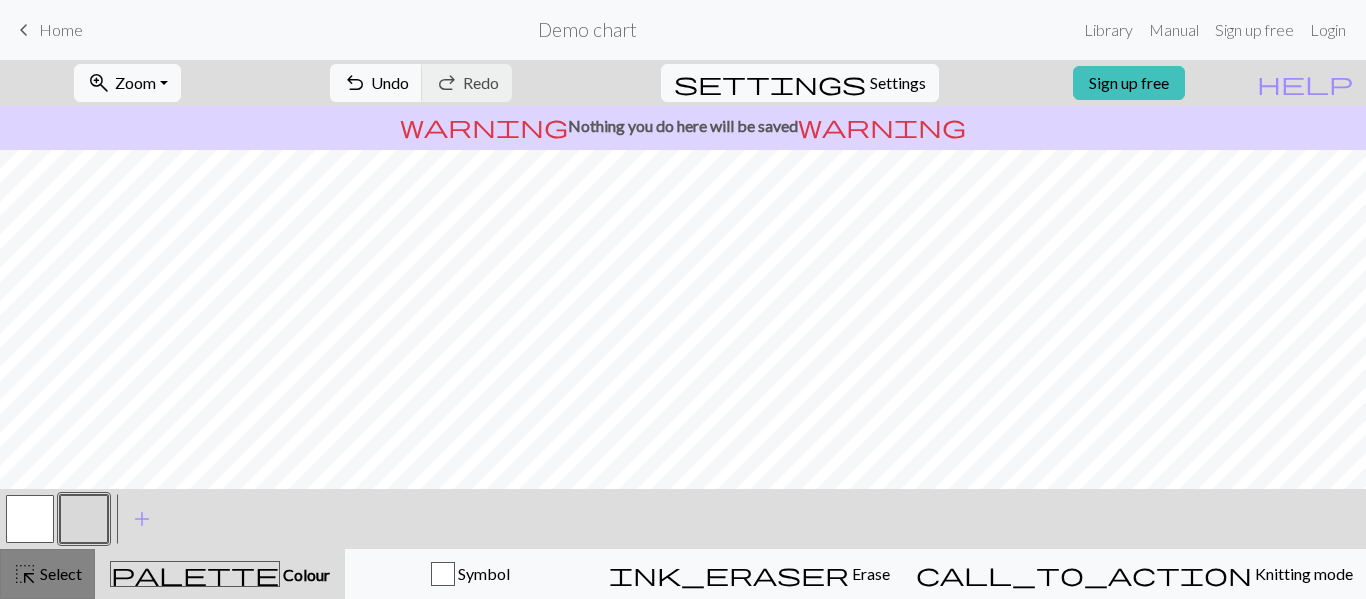 click on "Select" at bounding box center [59, 573] 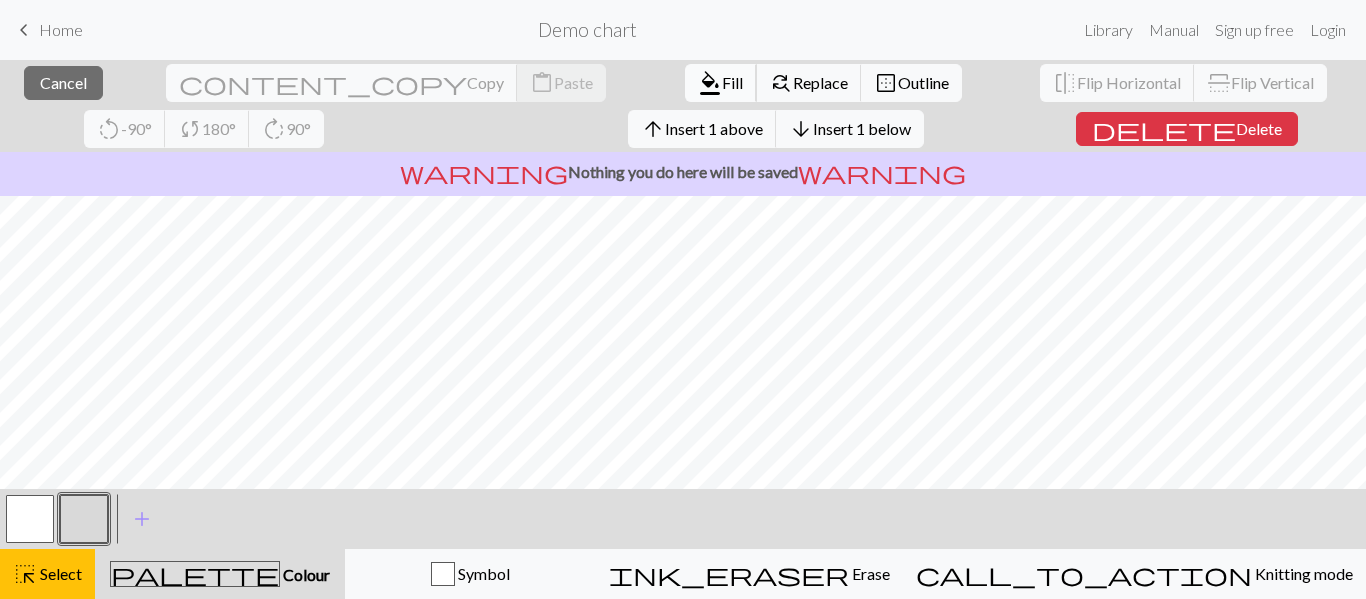 click on "Fill" at bounding box center (732, 82) 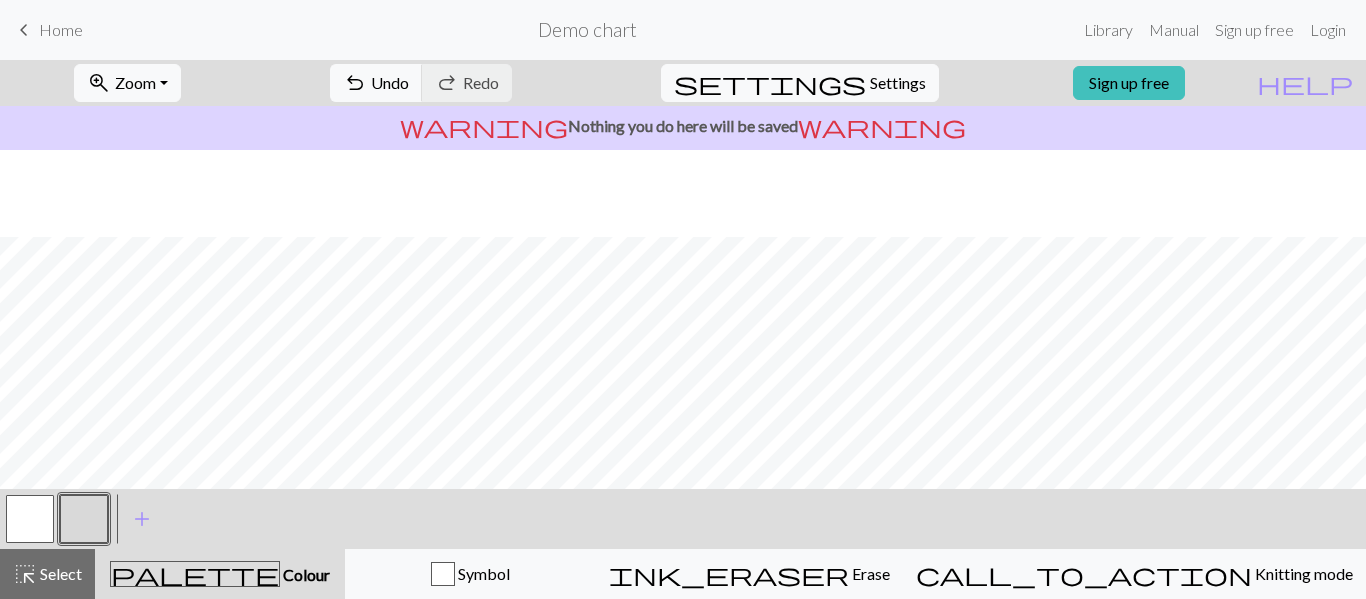 scroll, scrollTop: 441, scrollLeft: 1132, axis: both 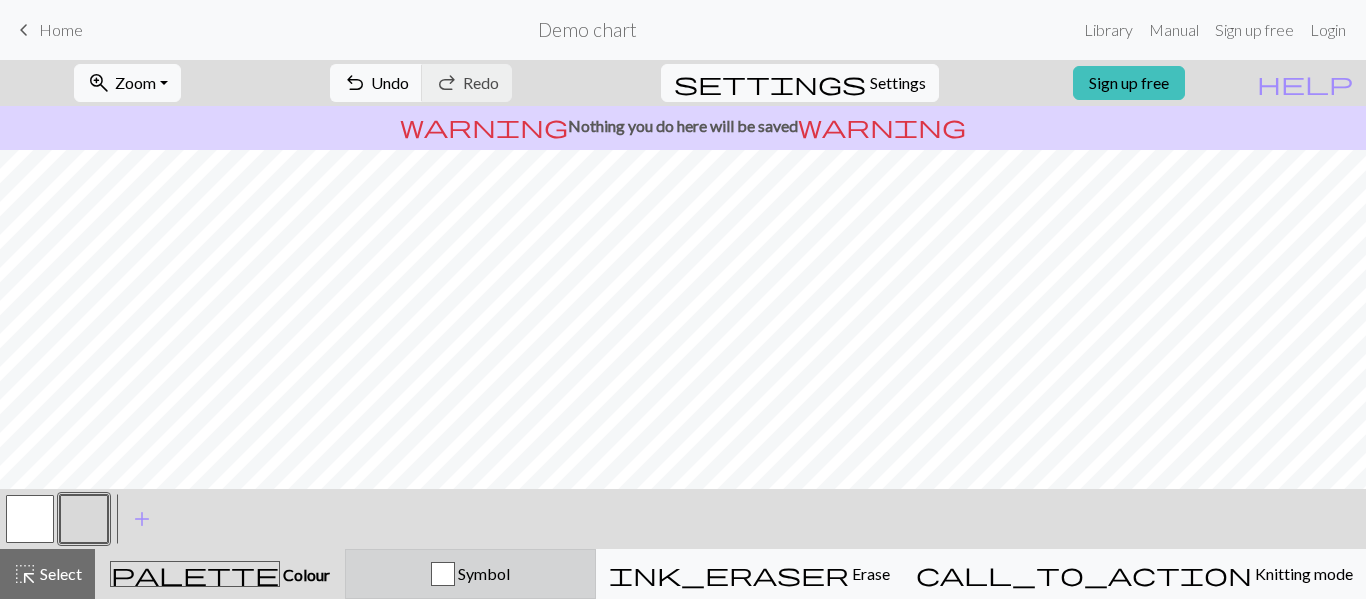 click on "Symbol" at bounding box center (470, 574) 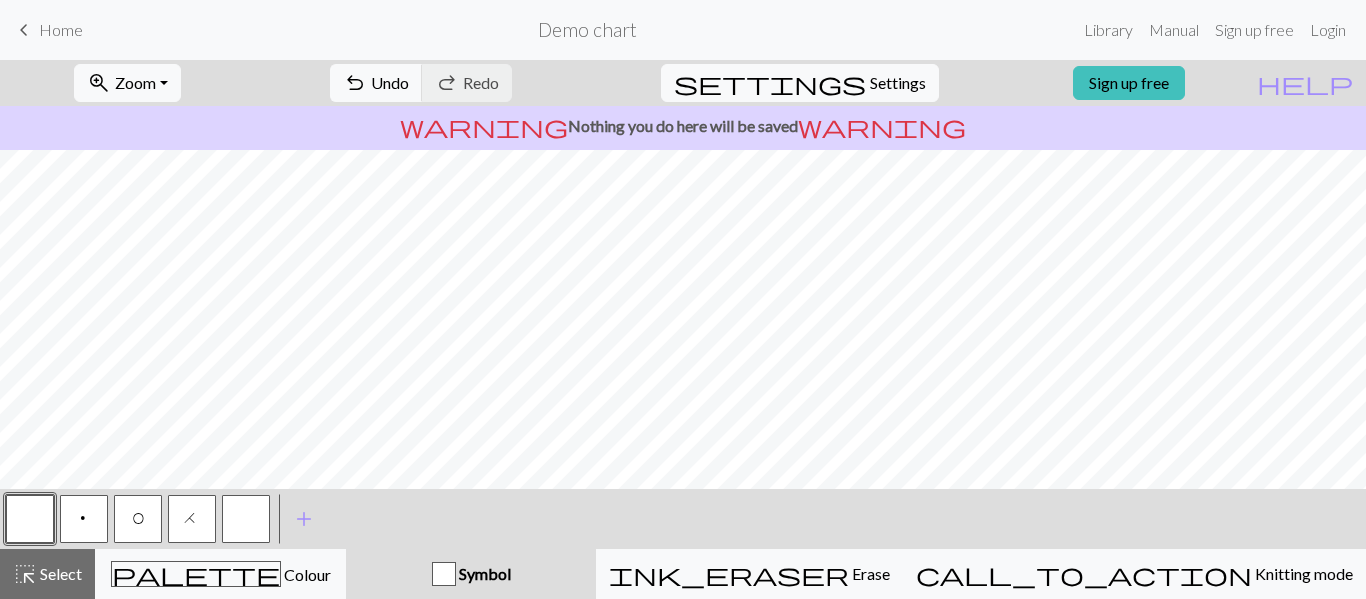 click on "H" at bounding box center [192, 519] 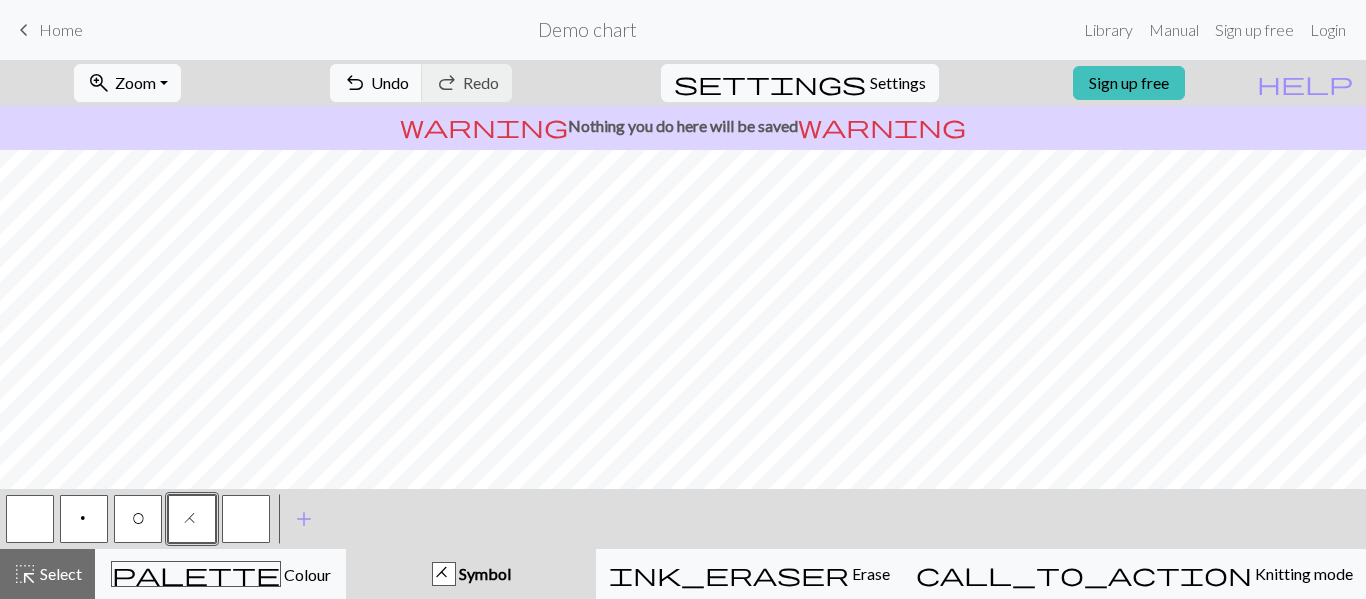 click on "O" at bounding box center (138, 521) 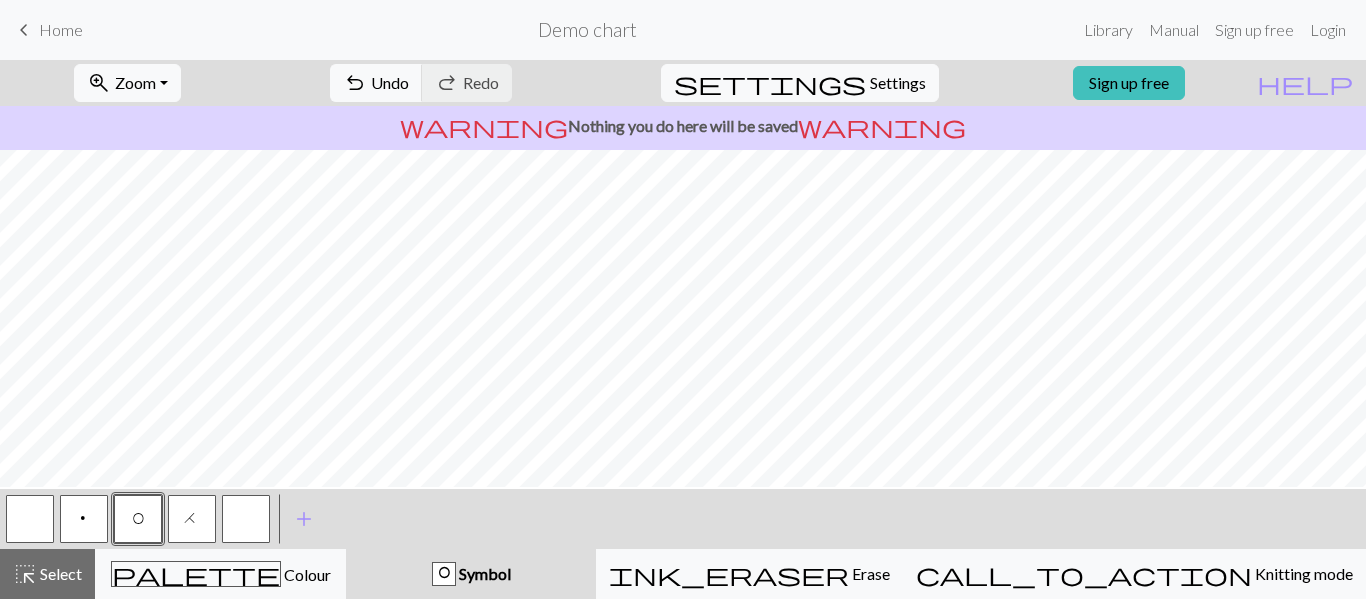 scroll, scrollTop: 389, scrollLeft: 1132, axis: both 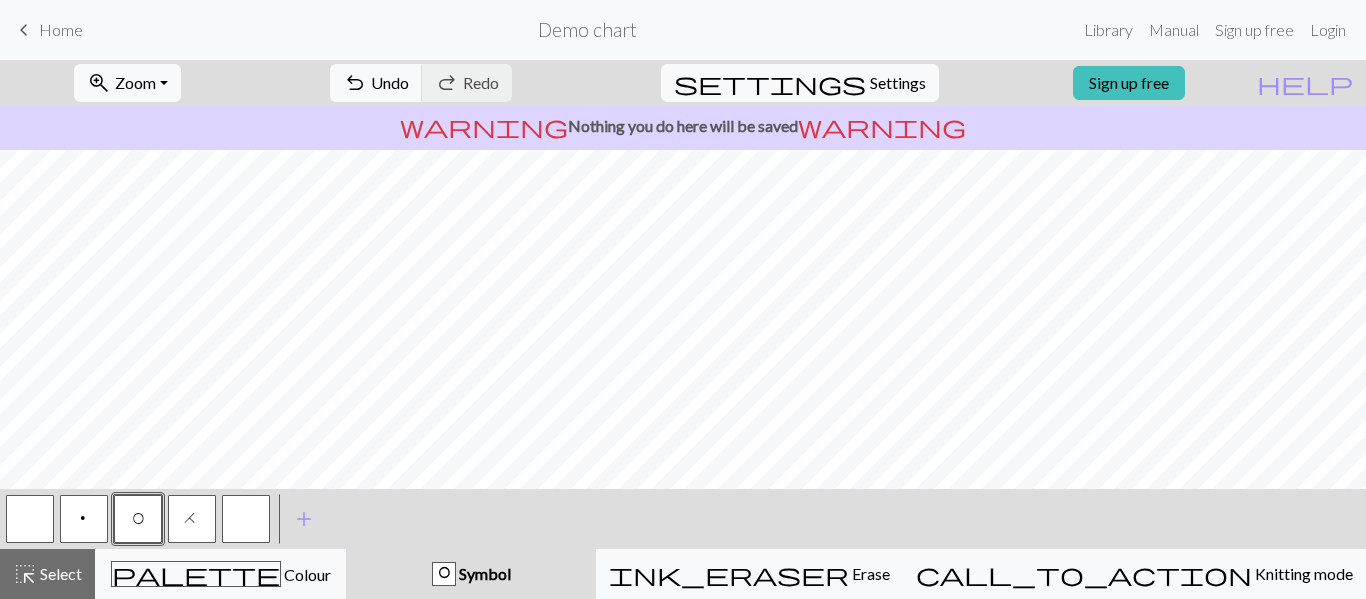 click on "H" at bounding box center (192, 519) 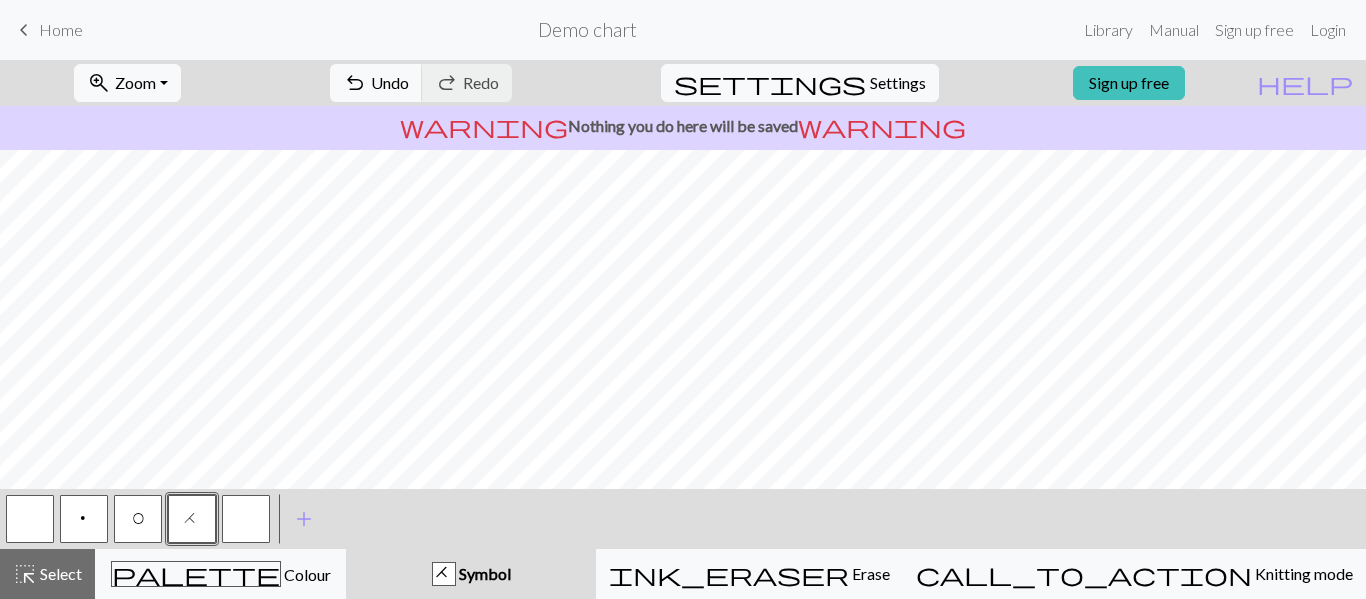 click on "O" at bounding box center (138, 521) 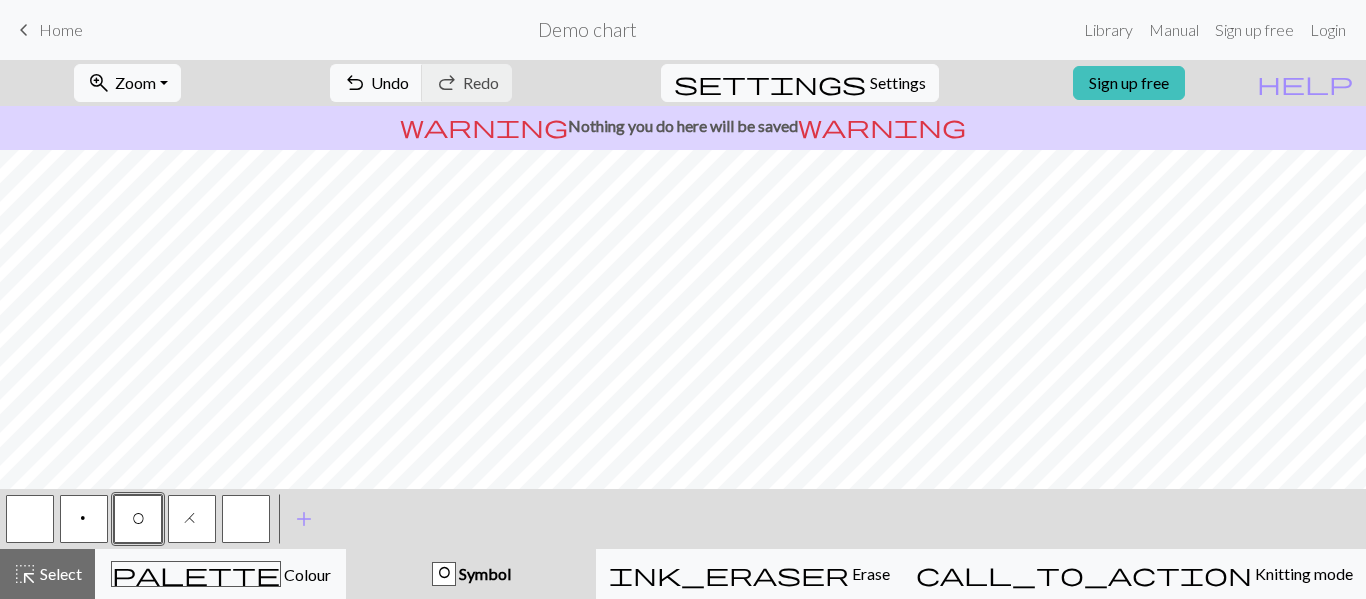 click on "H" at bounding box center [192, 521] 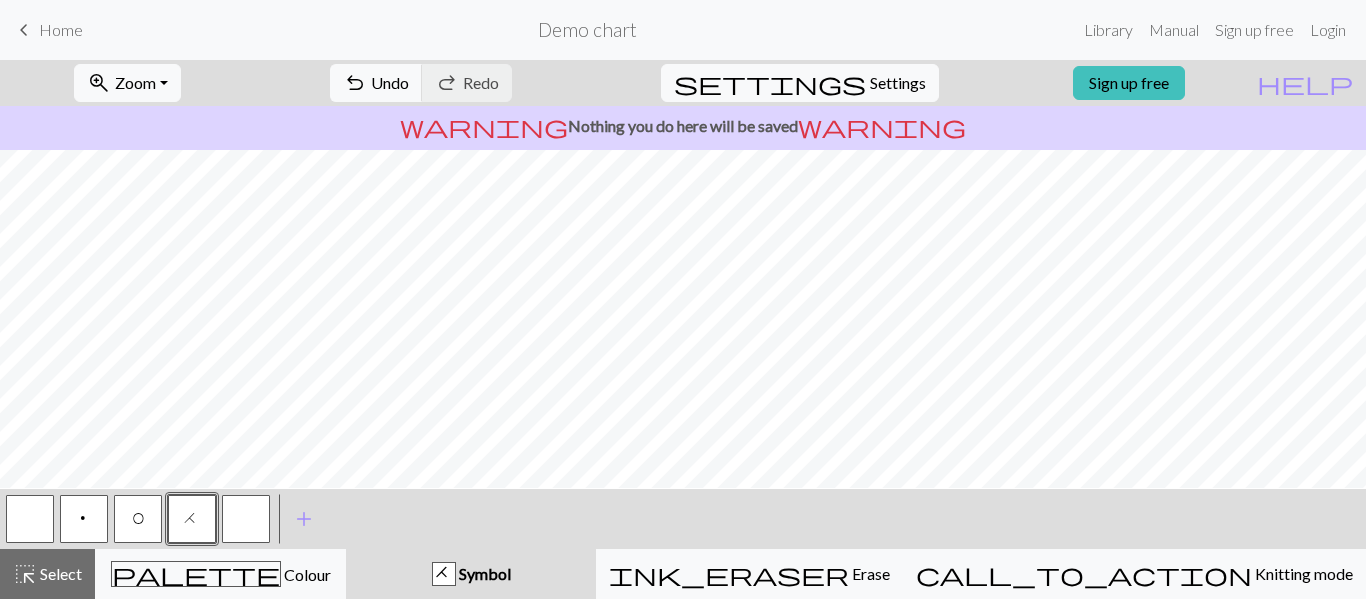 scroll, scrollTop: 272, scrollLeft: 1132, axis: both 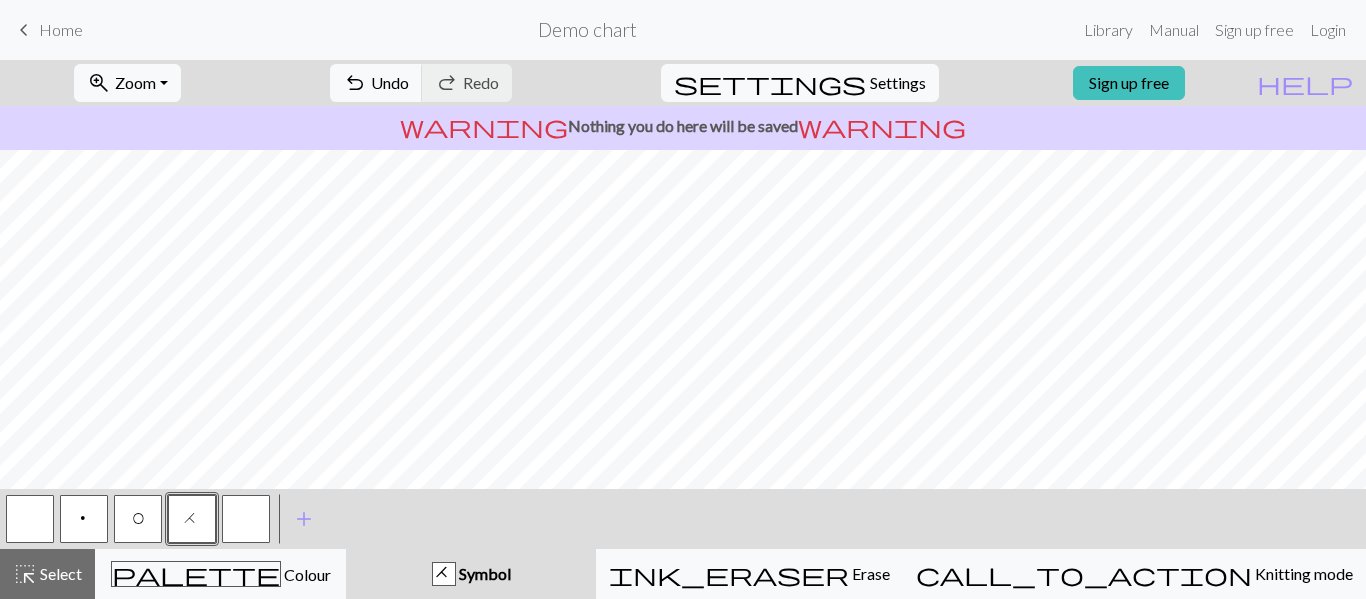 click on "p" at bounding box center [84, 521] 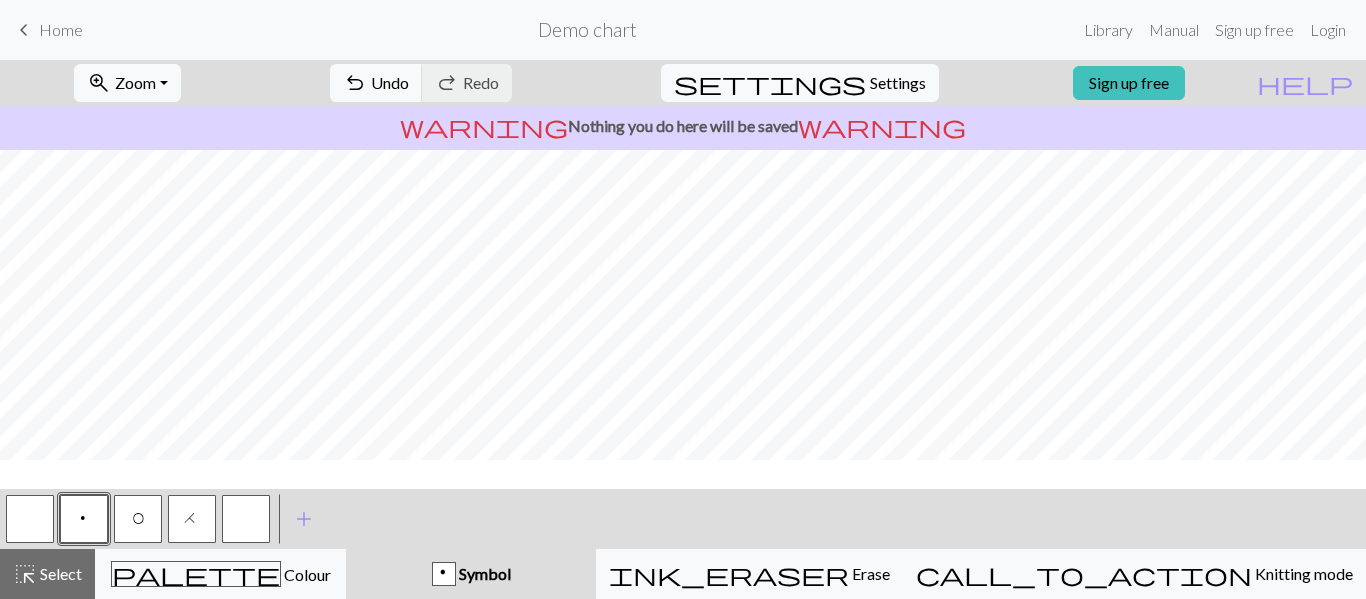 scroll, scrollTop: 268, scrollLeft: 1132, axis: both 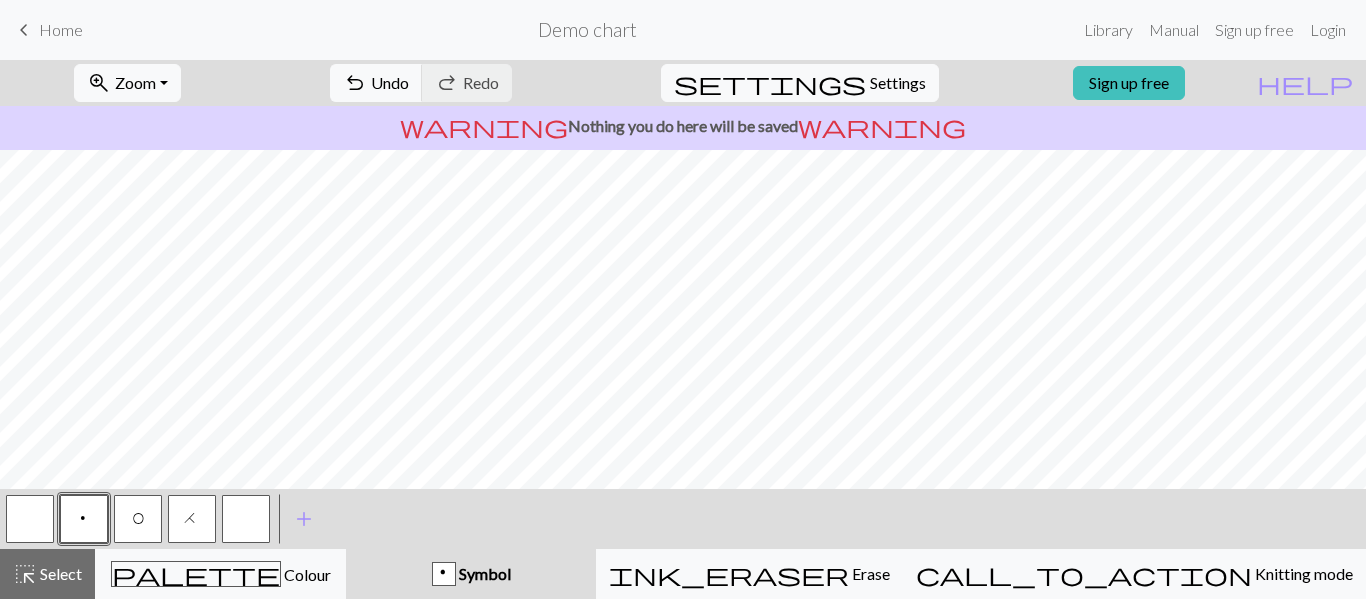 click at bounding box center (246, 519) 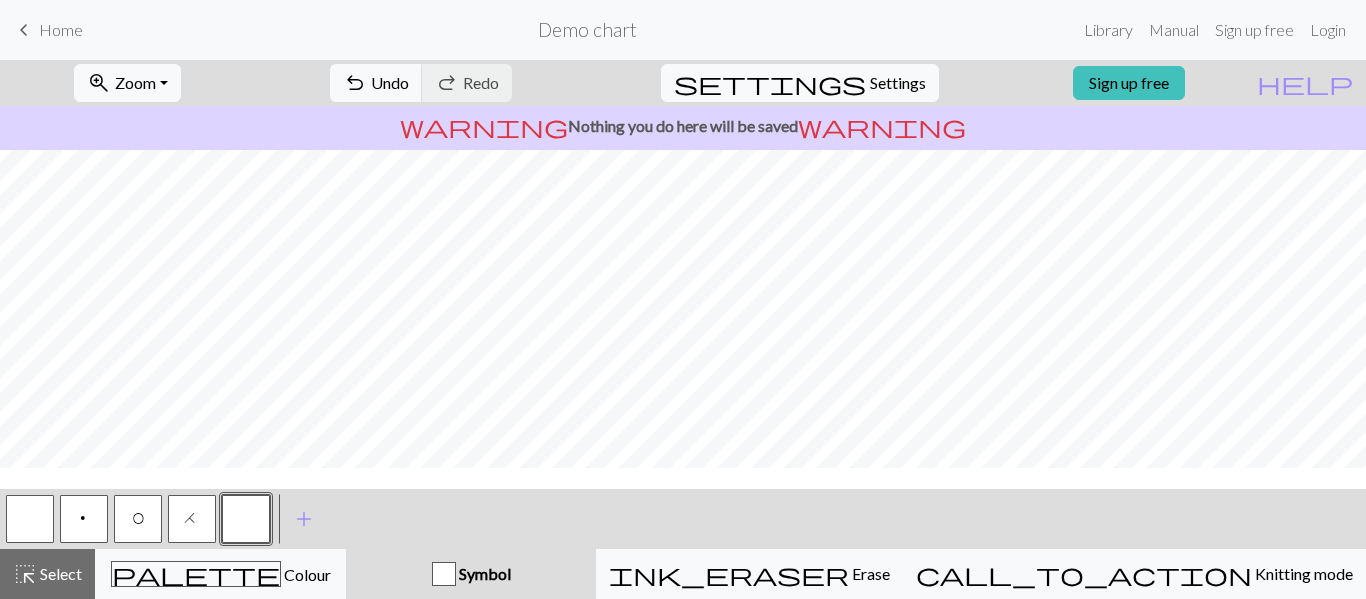 scroll, scrollTop: 182, scrollLeft: 1132, axis: both 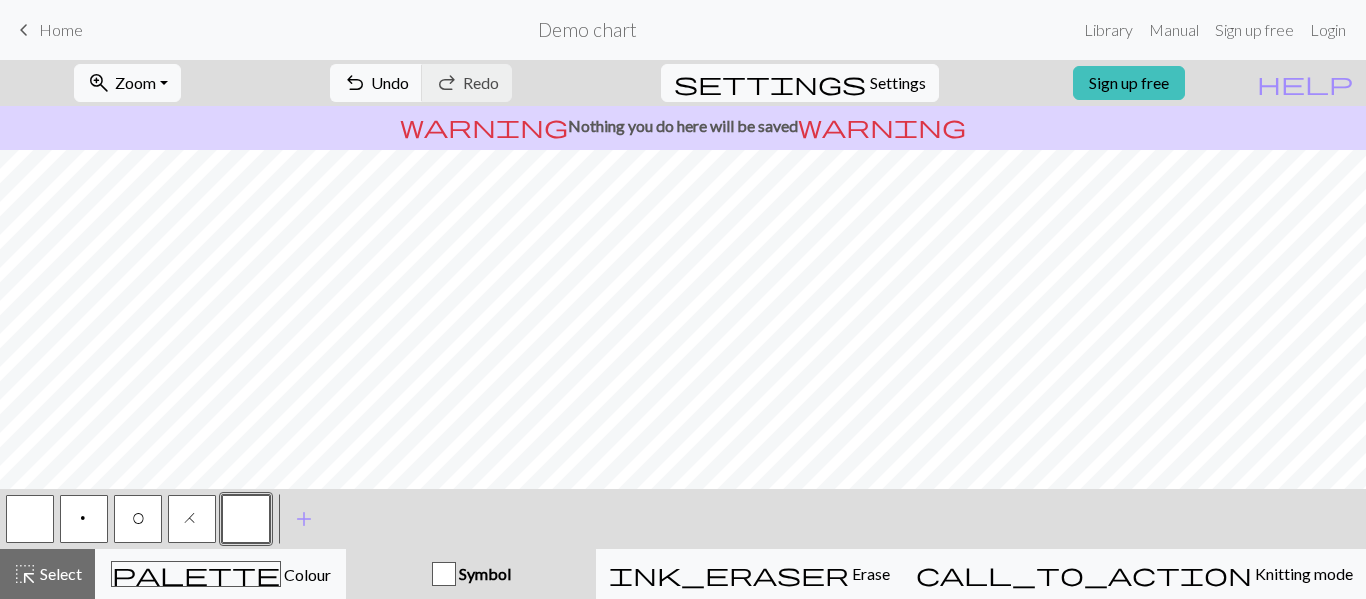 click on "p" at bounding box center [84, 521] 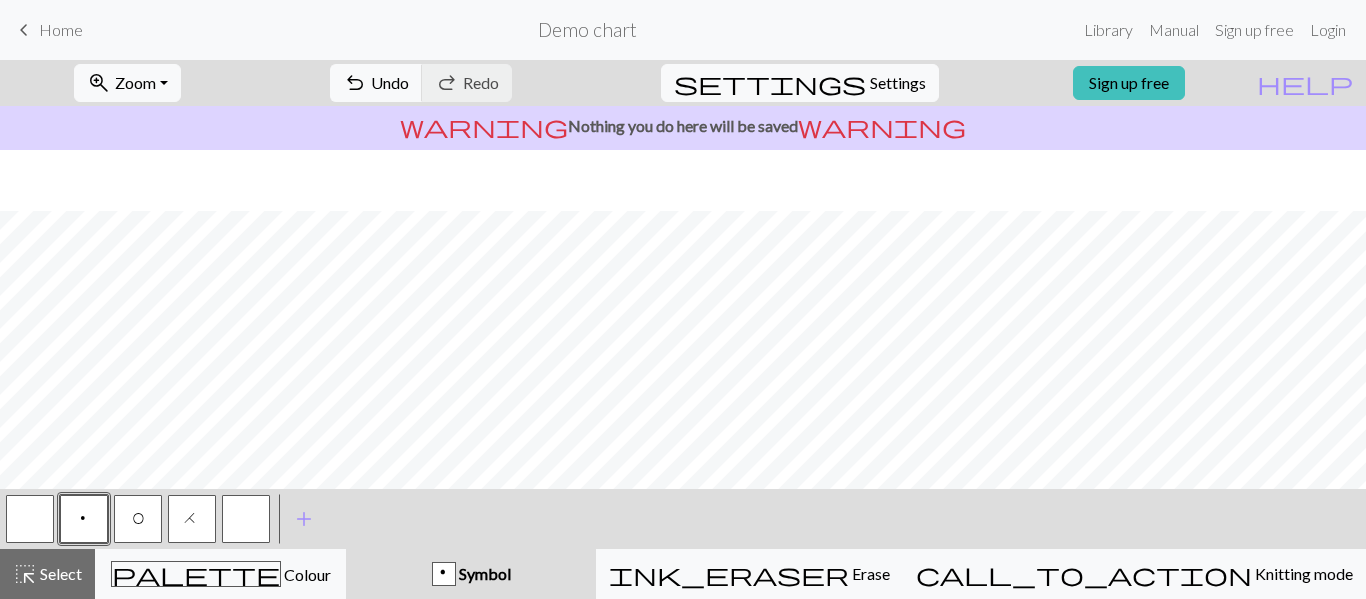scroll, scrollTop: 576, scrollLeft: 1132, axis: both 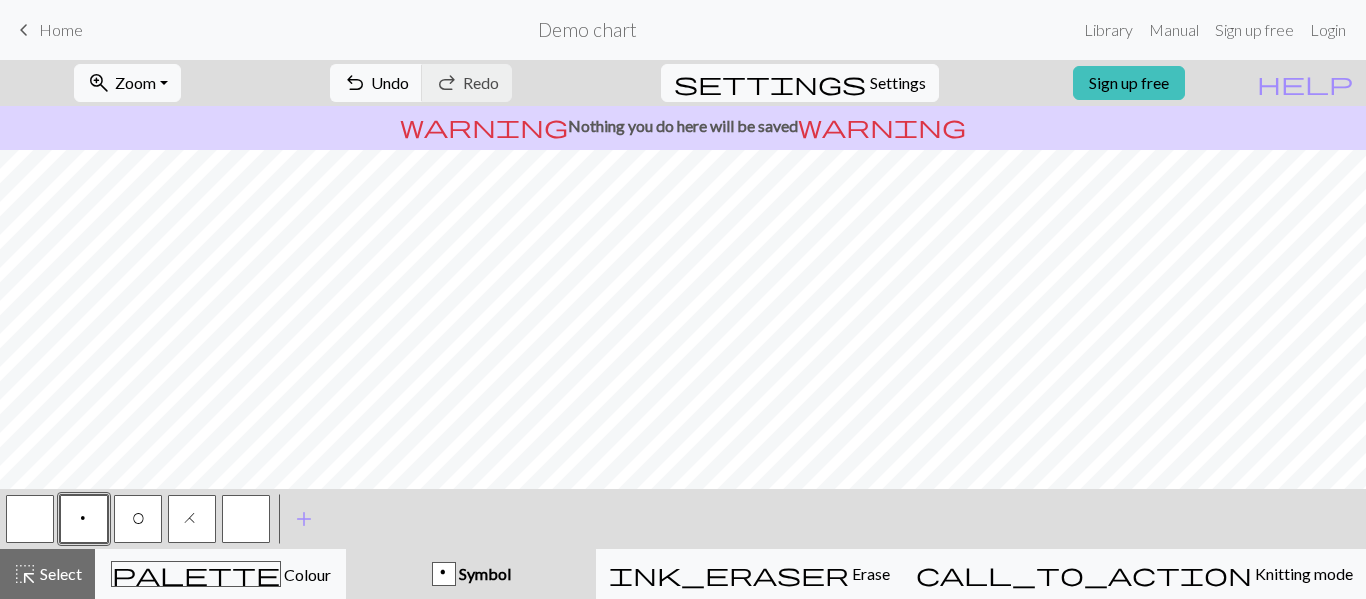 click at bounding box center (246, 519) 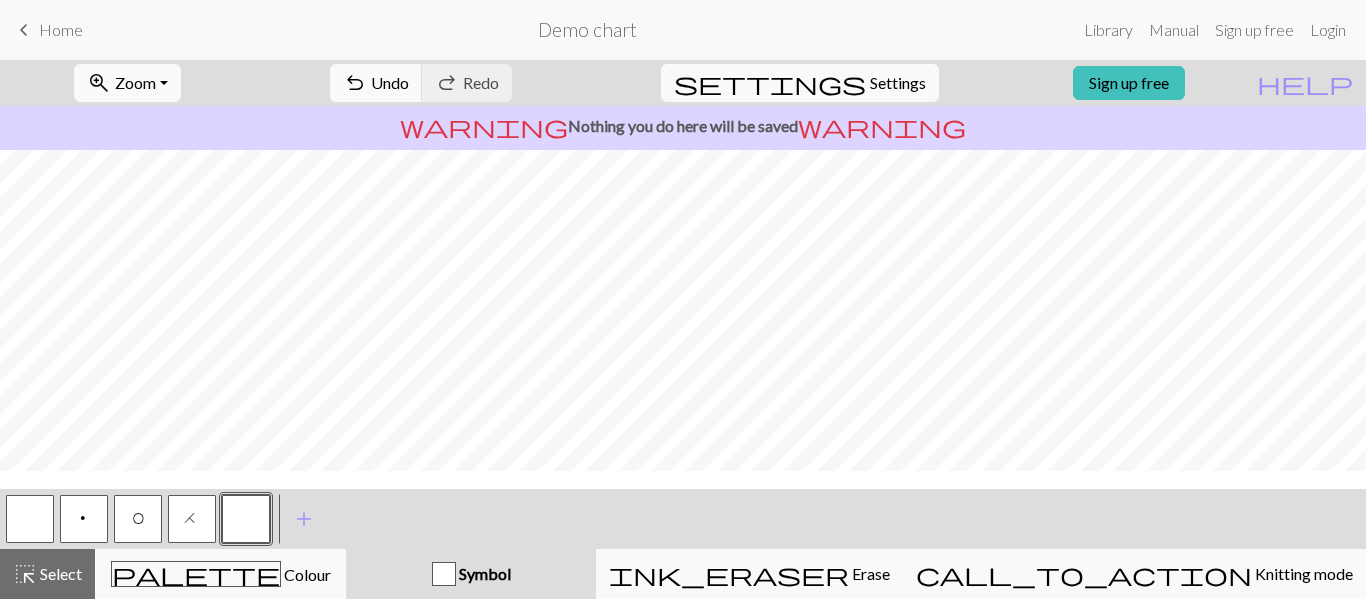 scroll, scrollTop: 239, scrollLeft: 1132, axis: both 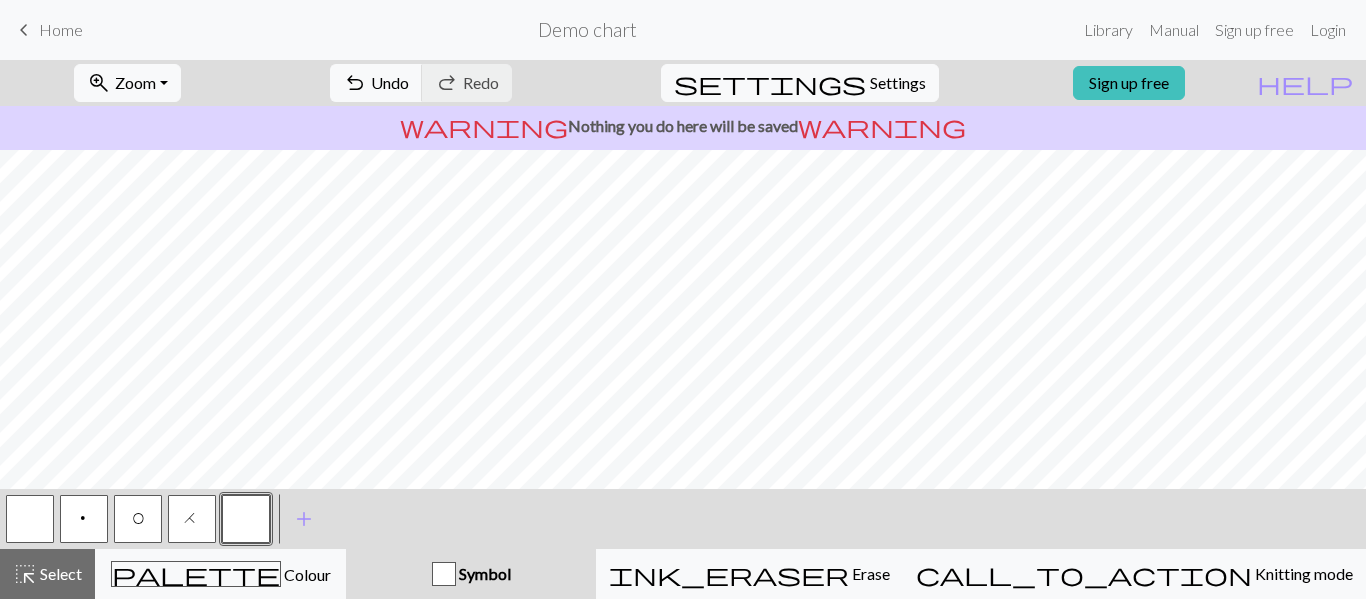click on "H" at bounding box center (192, 519) 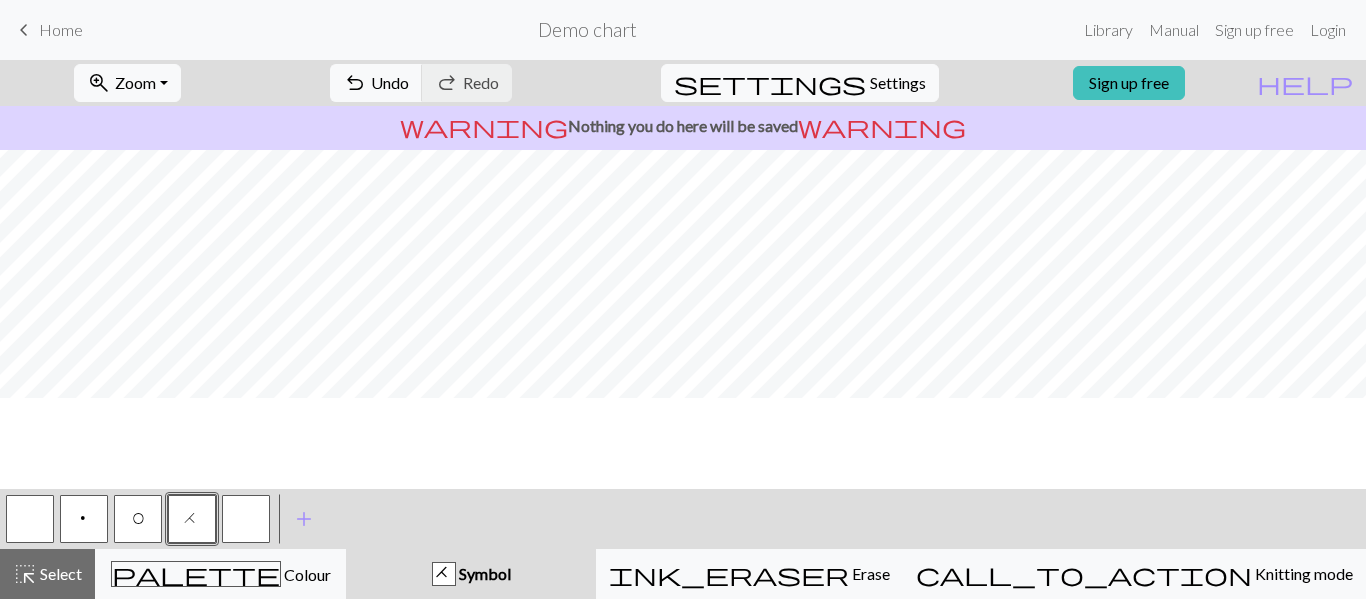 scroll, scrollTop: 0, scrollLeft: 1014, axis: horizontal 